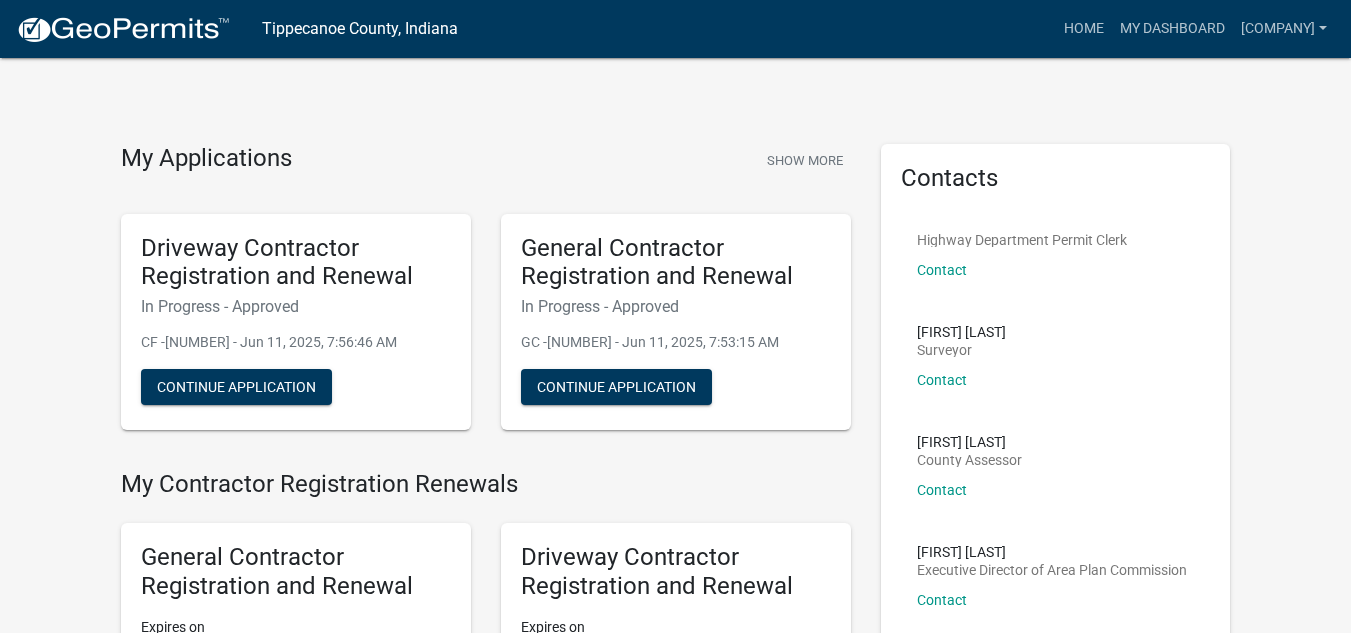 scroll, scrollTop: 0, scrollLeft: 0, axis: both 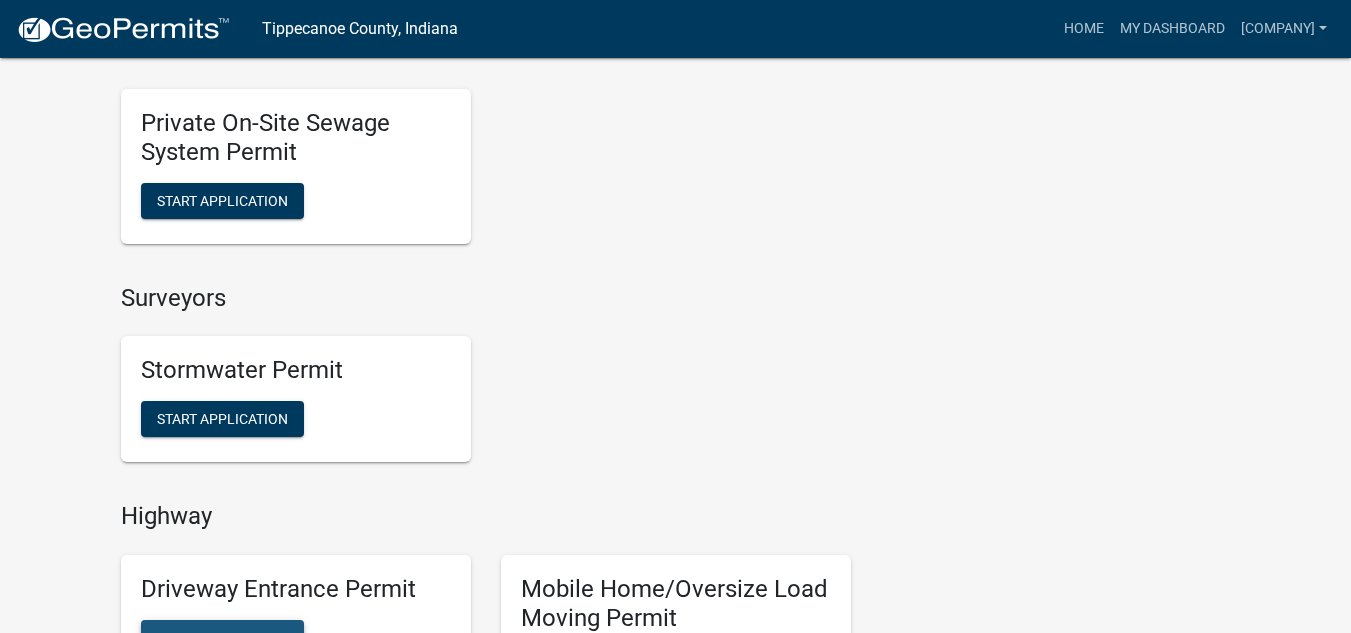 click on "Start Application" at bounding box center [222, 638] 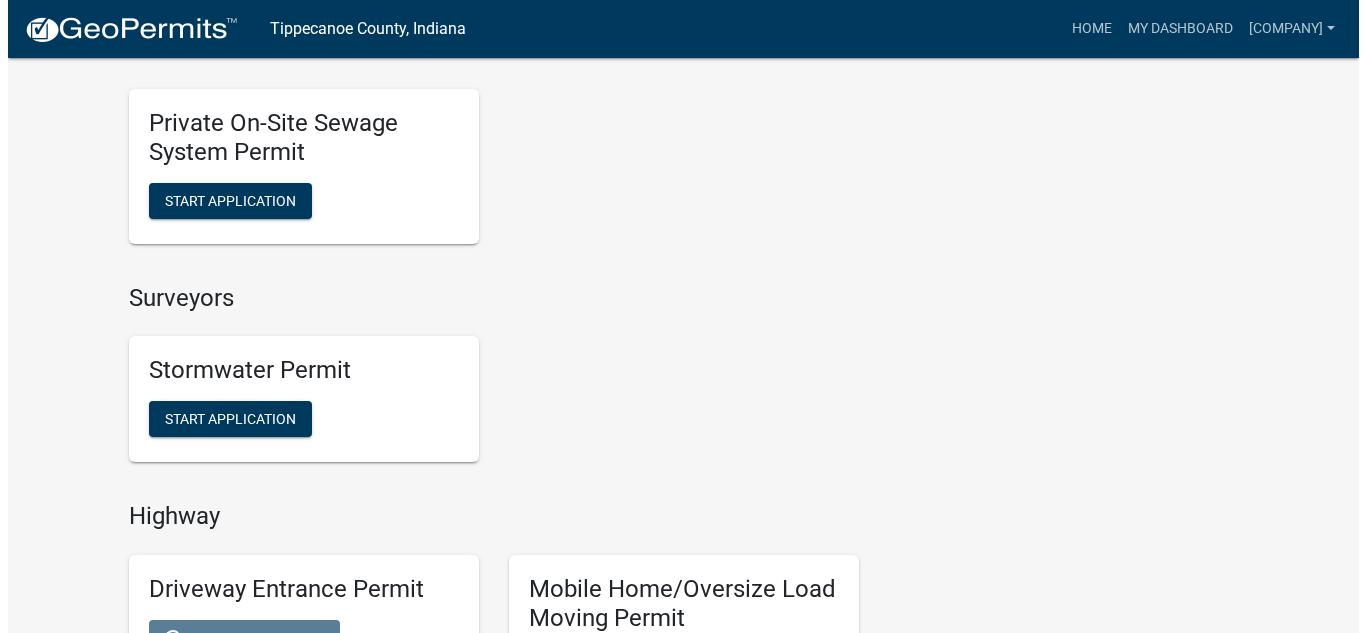 scroll, scrollTop: 0, scrollLeft: 0, axis: both 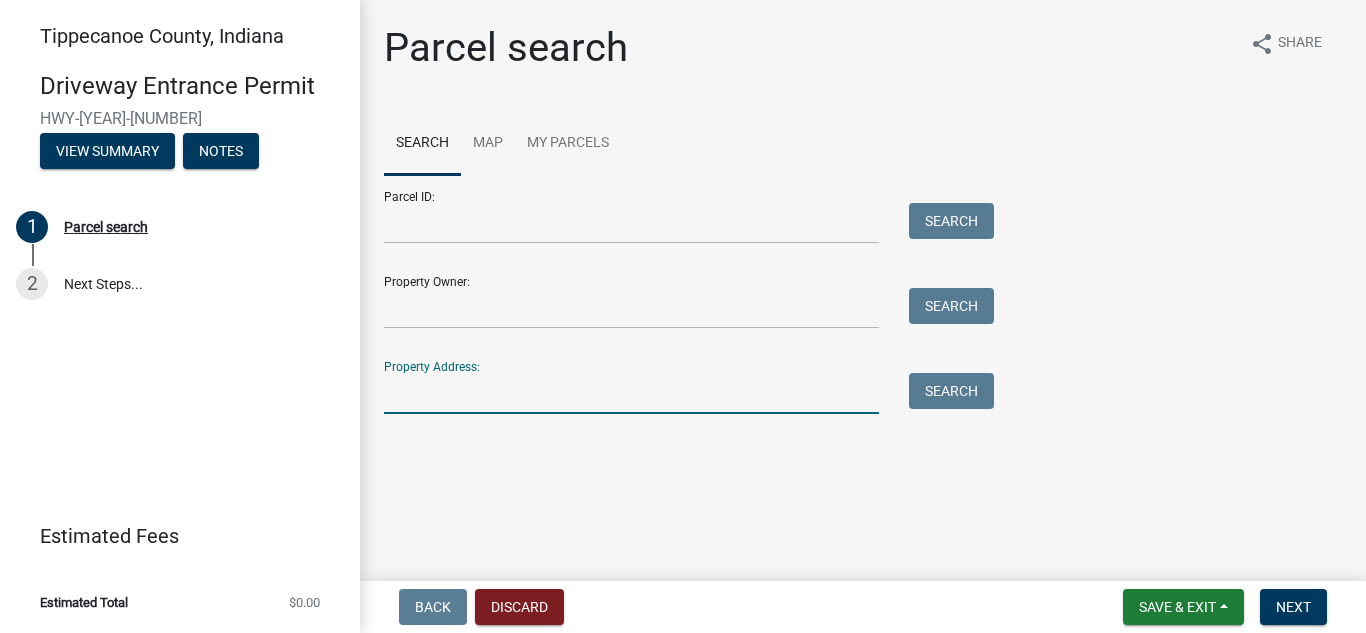click on "Property Address:" at bounding box center [631, 393] 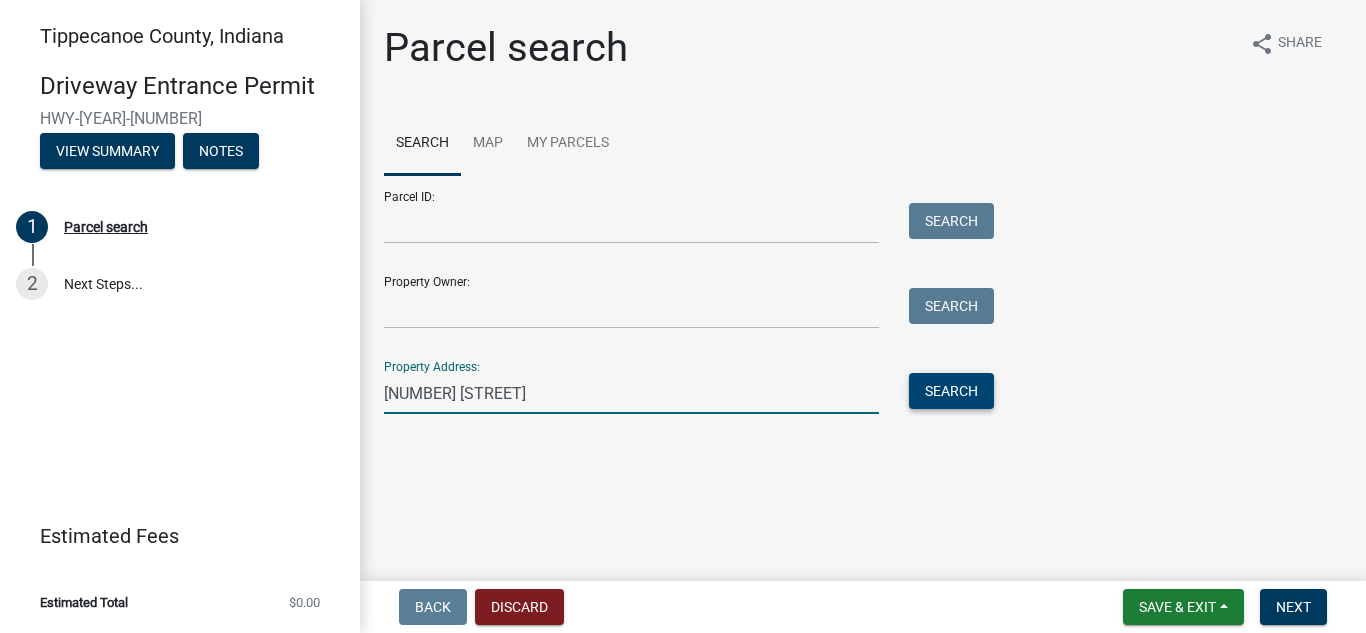 type on "[NUMBER] [STREET]" 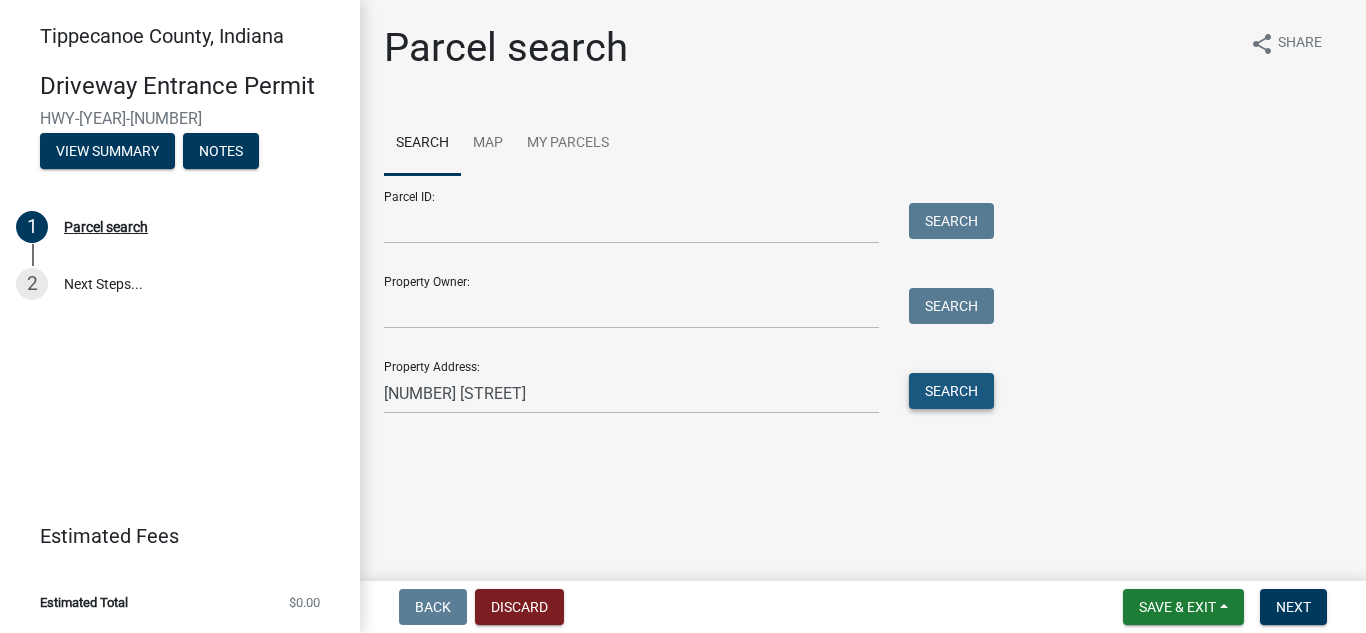 click on "Search" at bounding box center (951, 391) 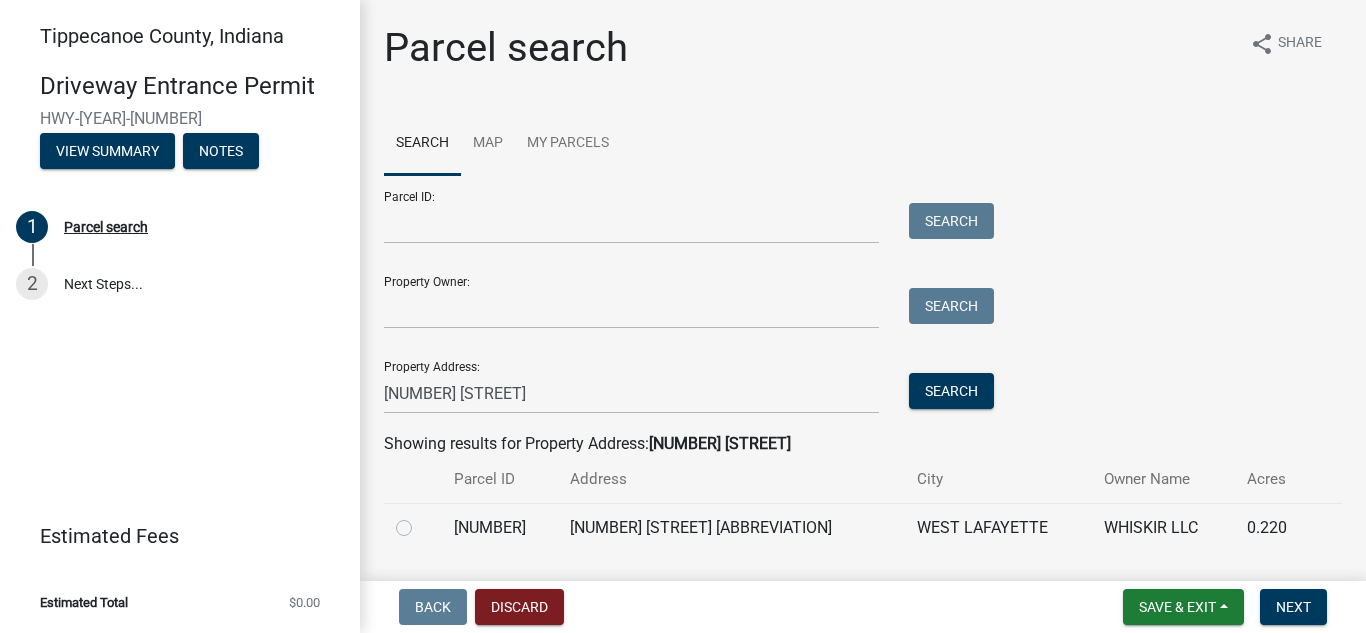 click 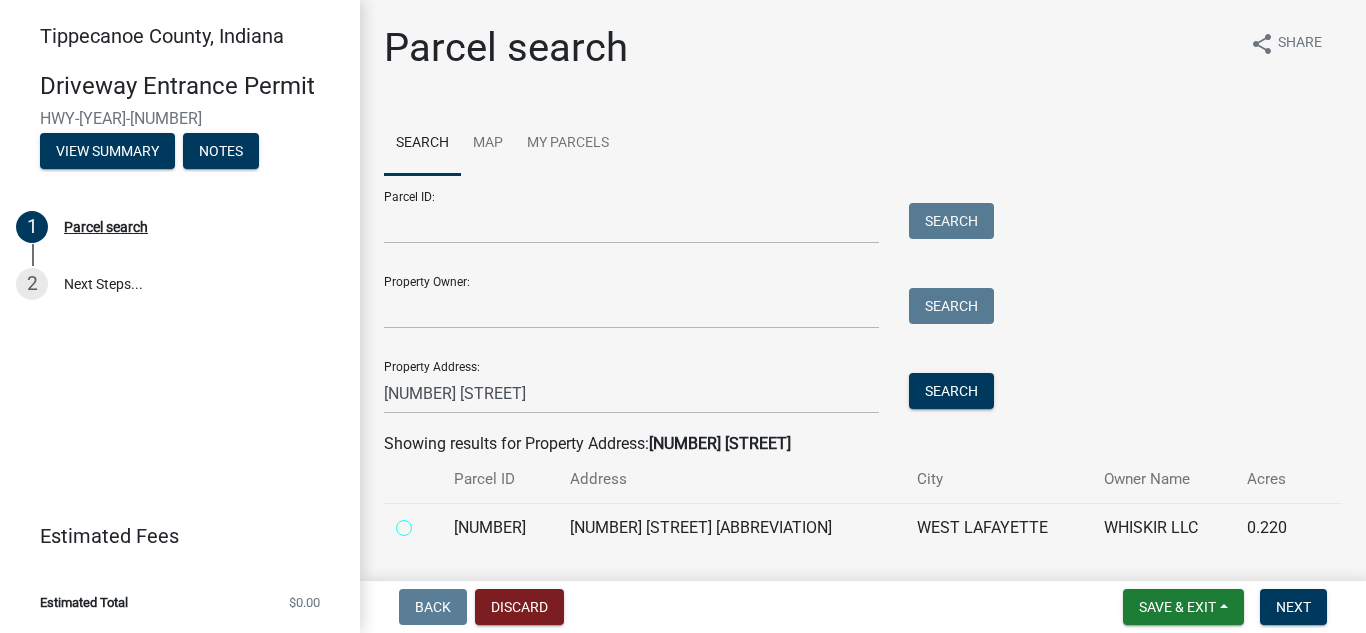 click at bounding box center [426, 522] 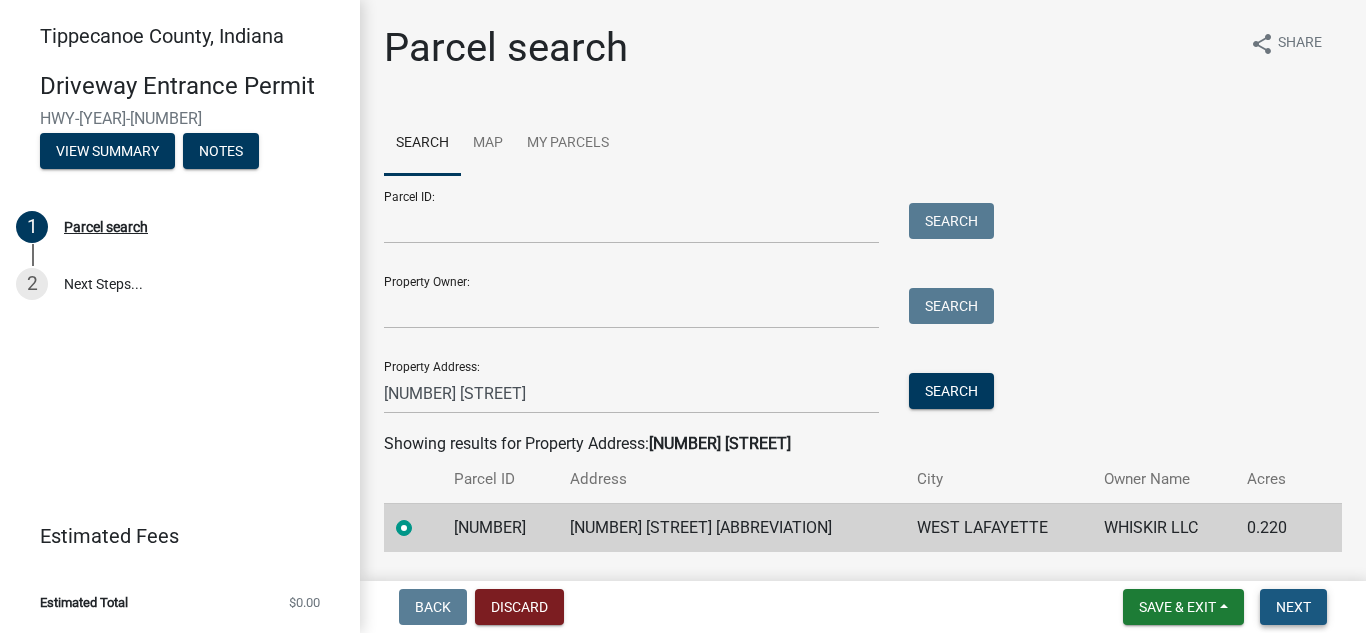 click on "Next" at bounding box center (1293, 607) 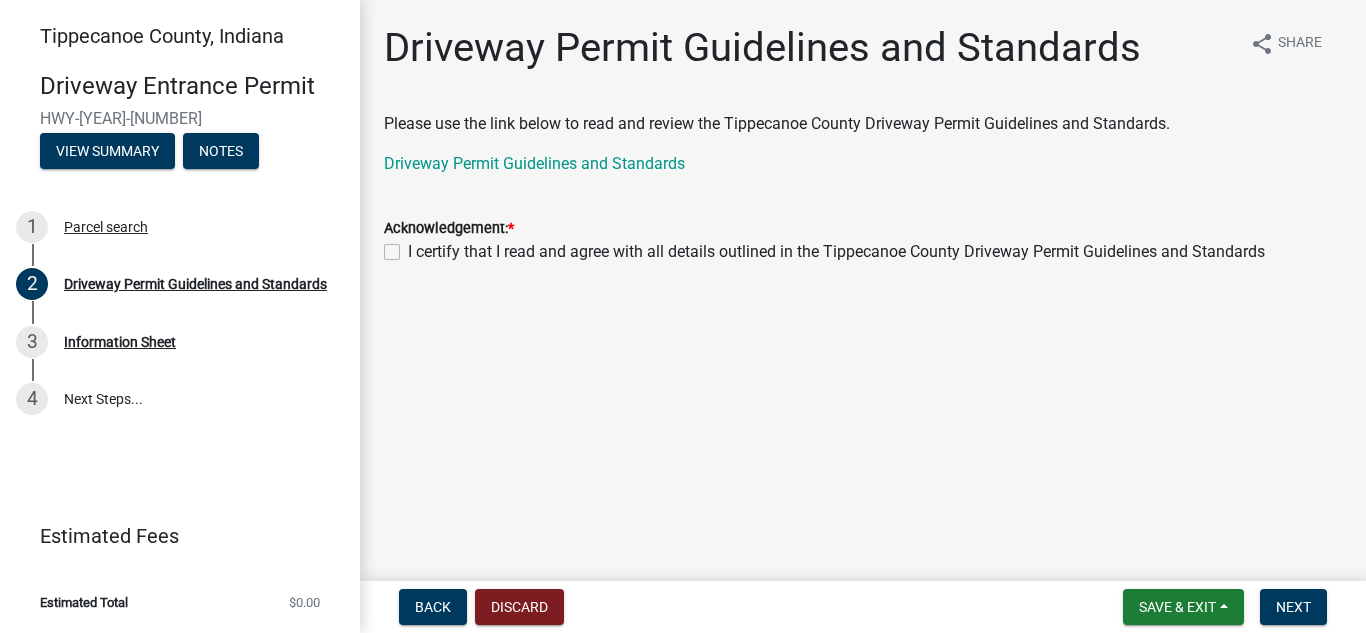 click on "I certify that I read and agree with all details outlined in the Tippecanoe County Driveway Permit Guidelines and Standards" 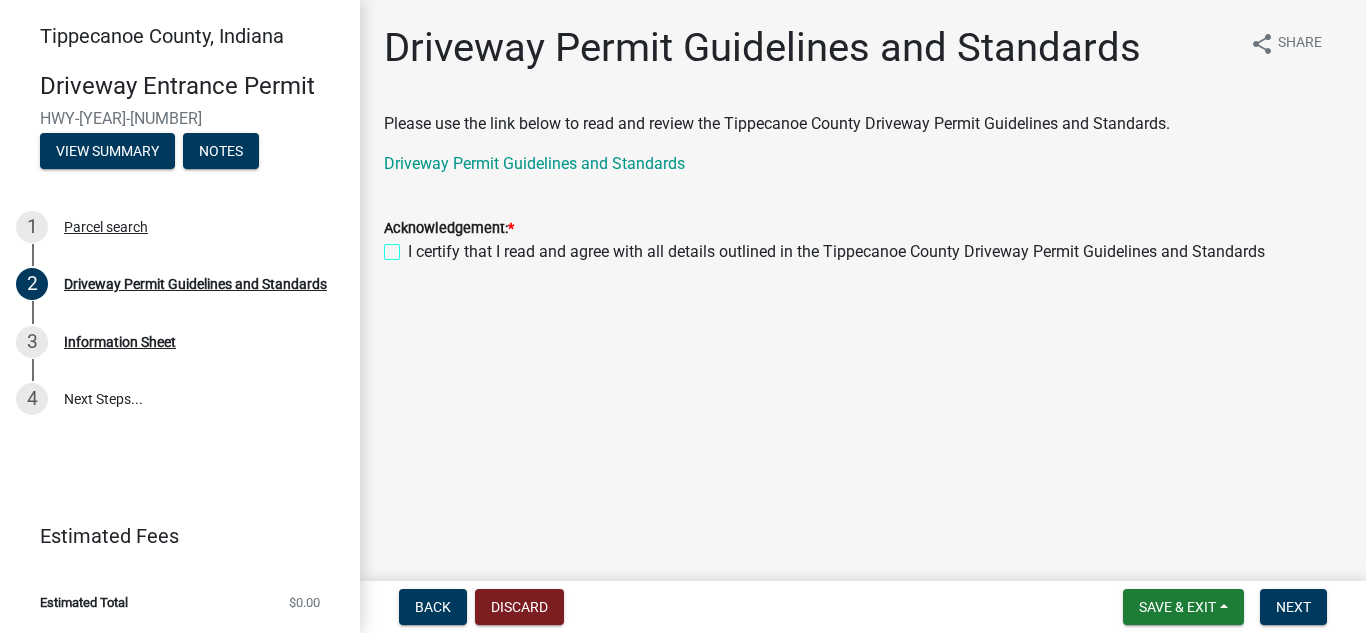 click on "I certify that I read and agree with all details outlined in the Tippecanoe County Driveway Permit Guidelines and Standards" at bounding box center [414, 246] 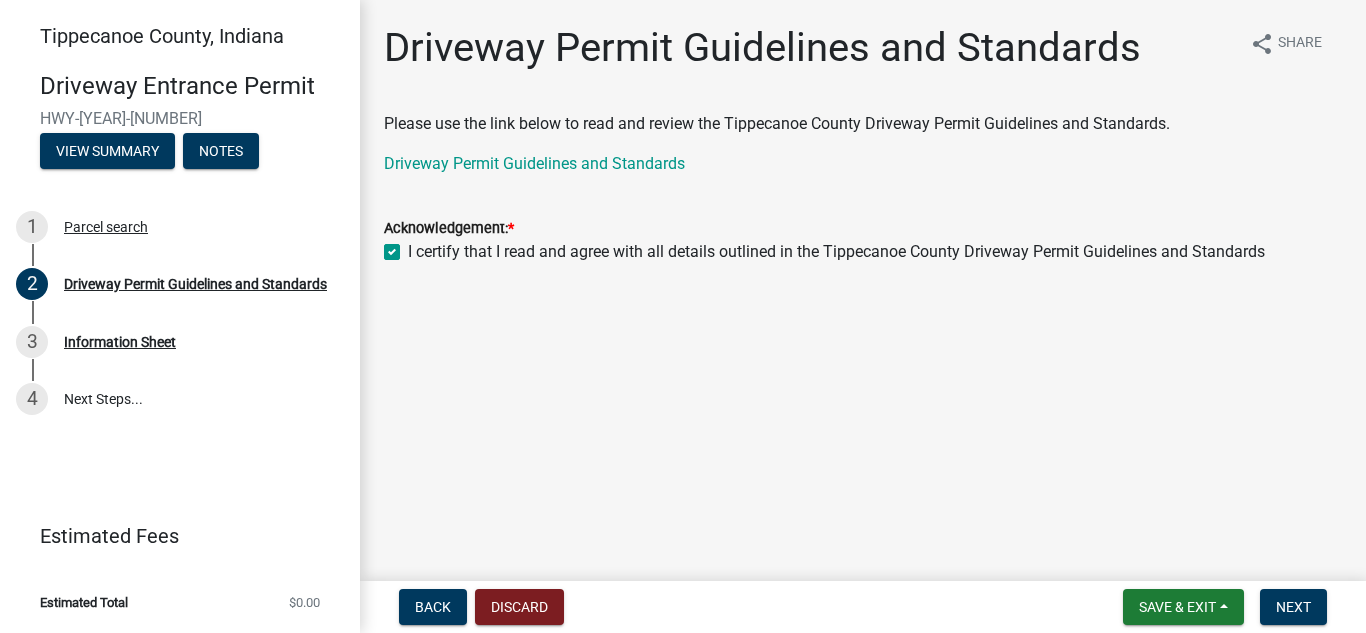checkbox on "true" 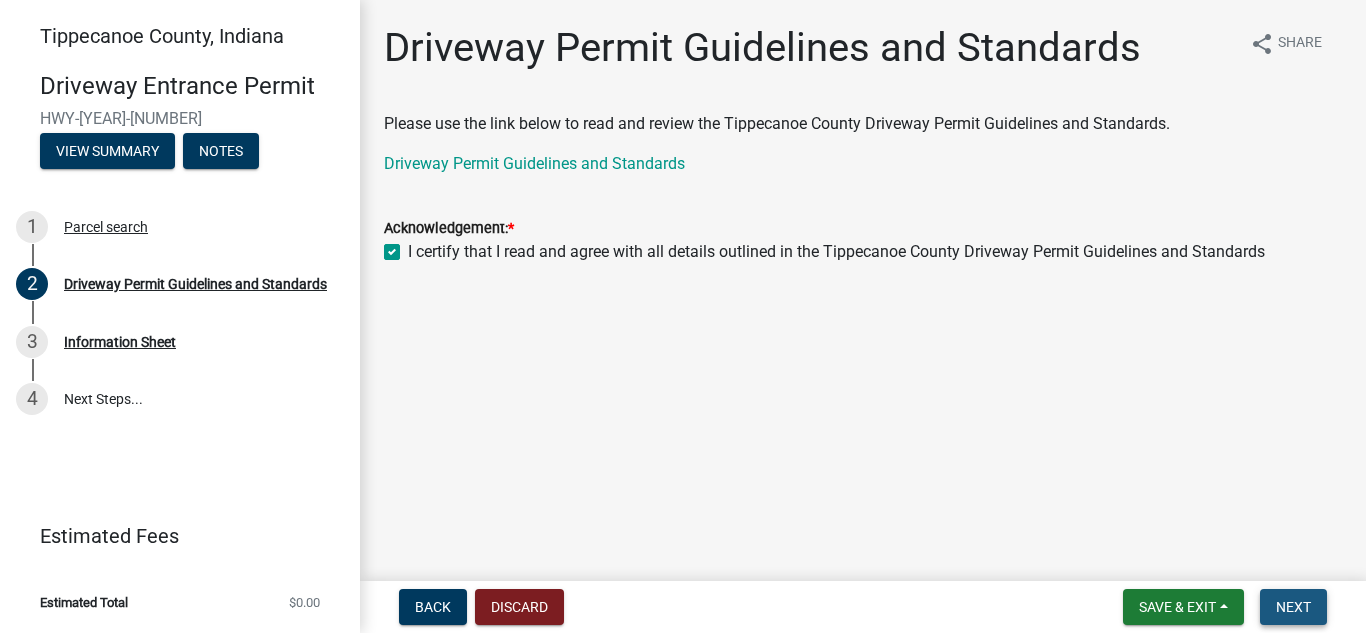 click on "Next" at bounding box center (1293, 607) 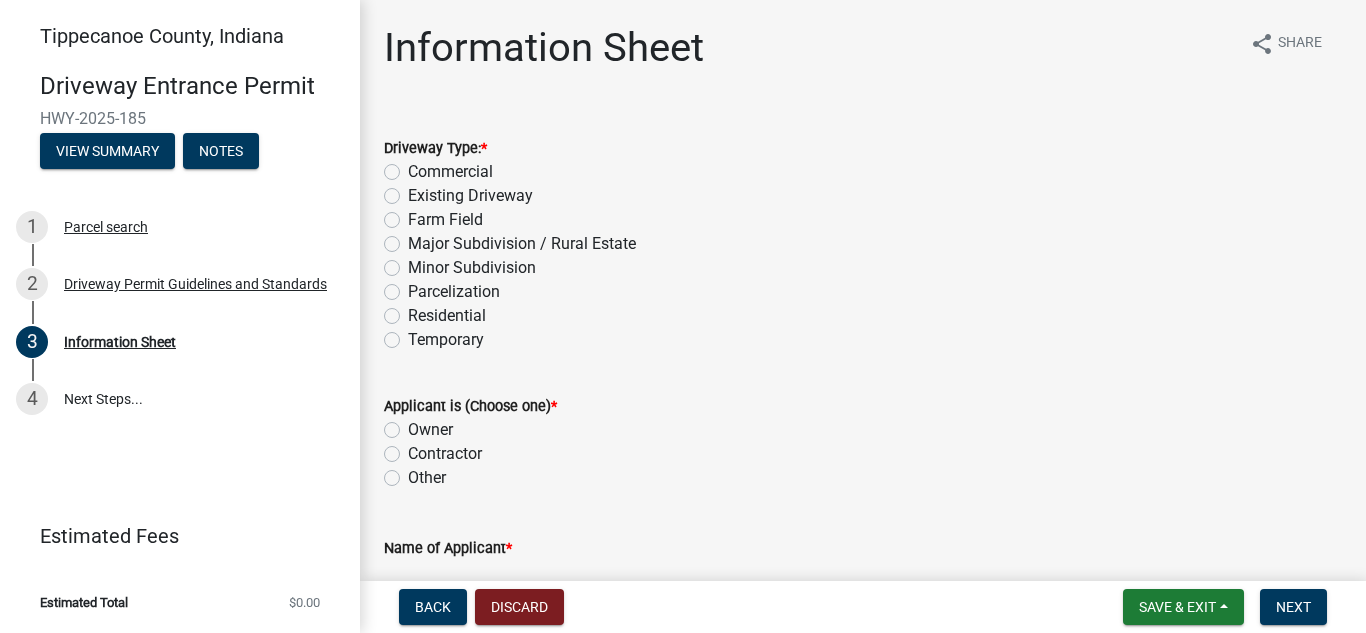 click on "Residential" 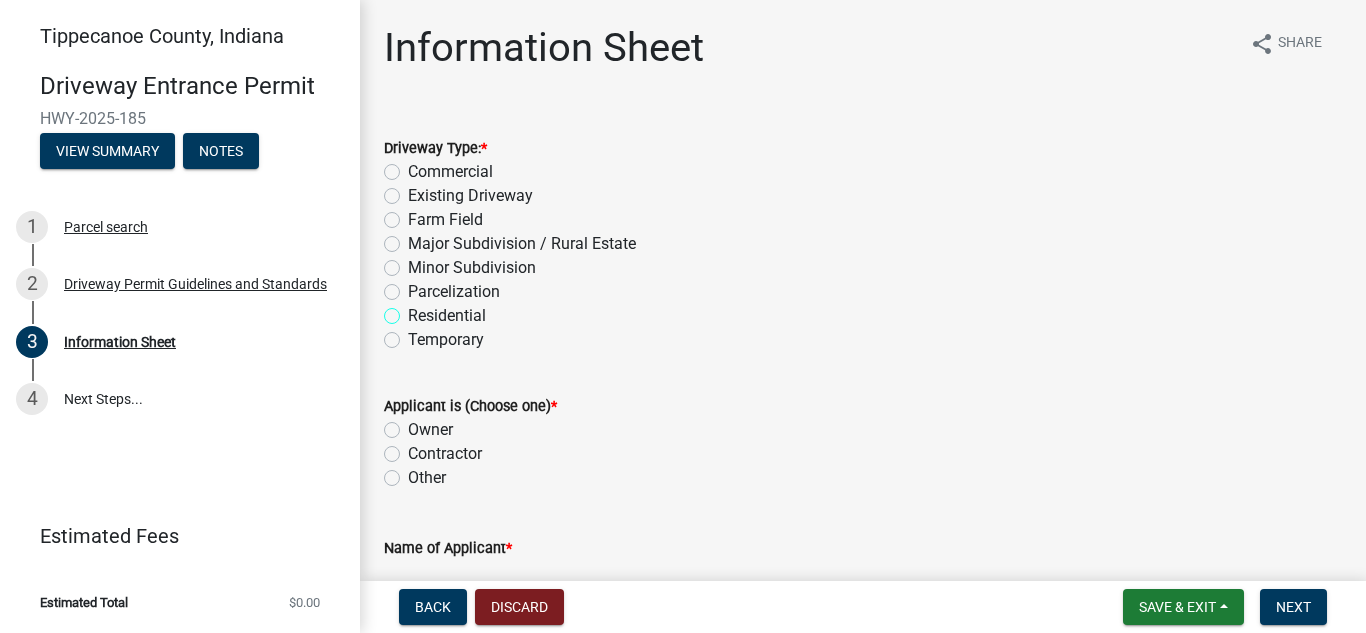 click on "Residential" at bounding box center (414, 310) 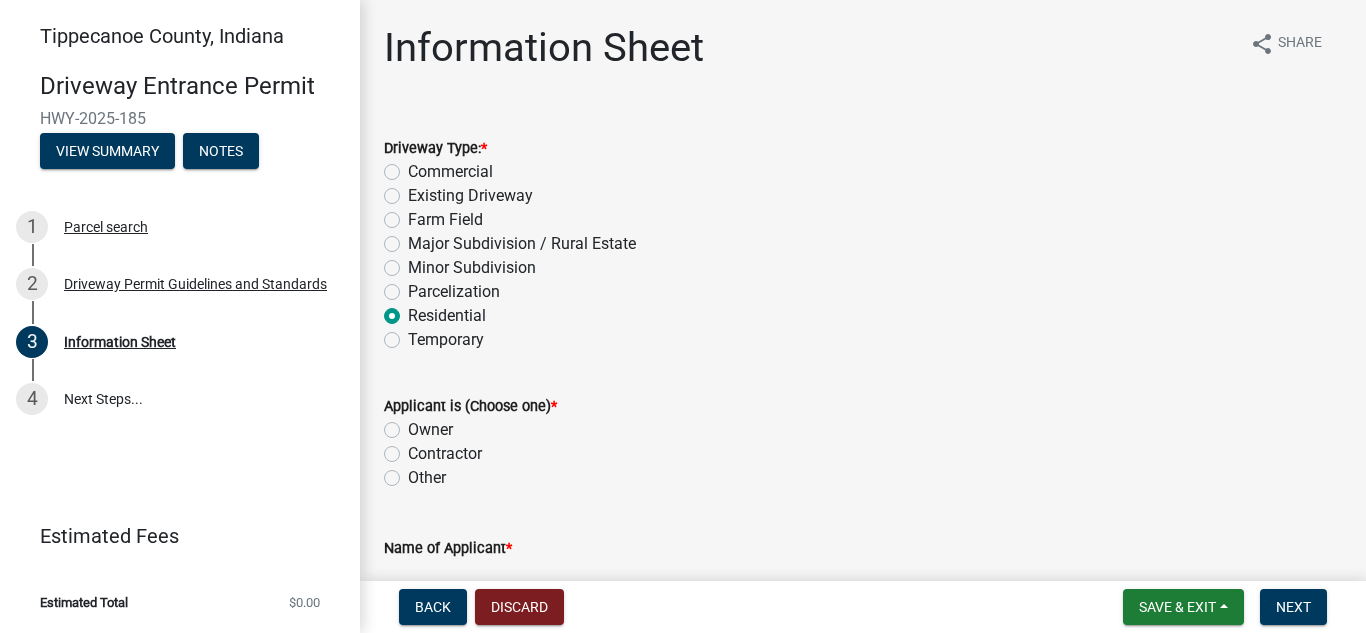 radio on "true" 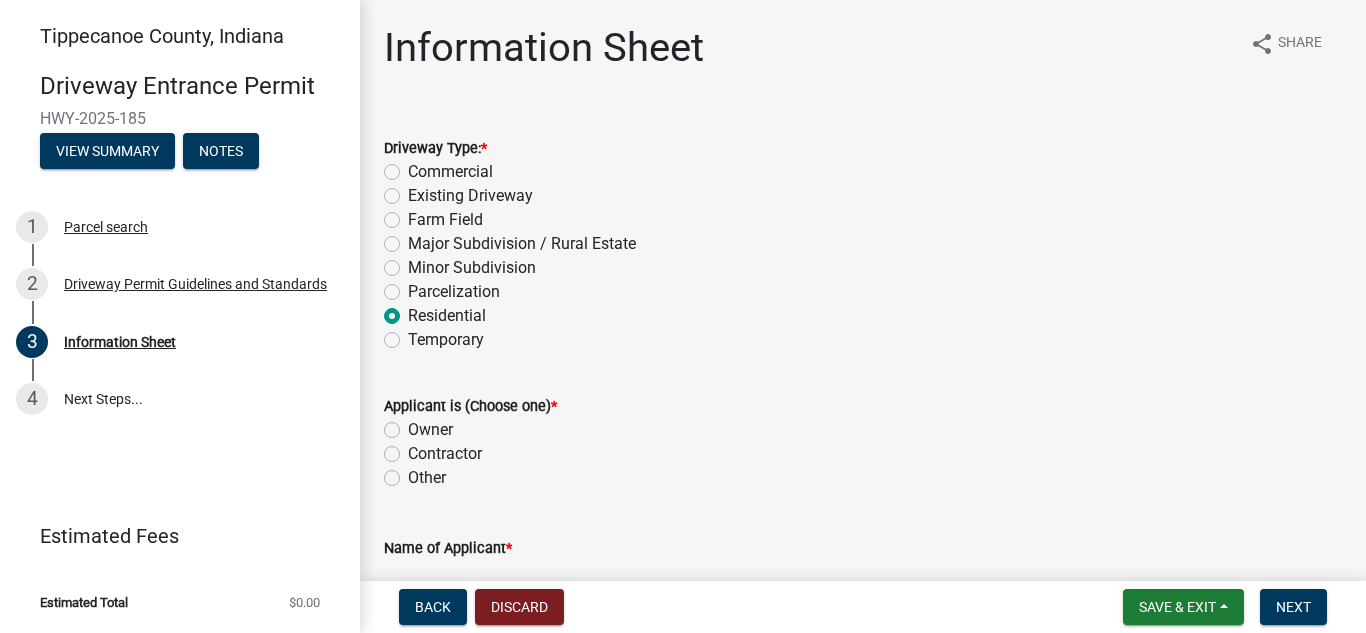 click on "Owner" 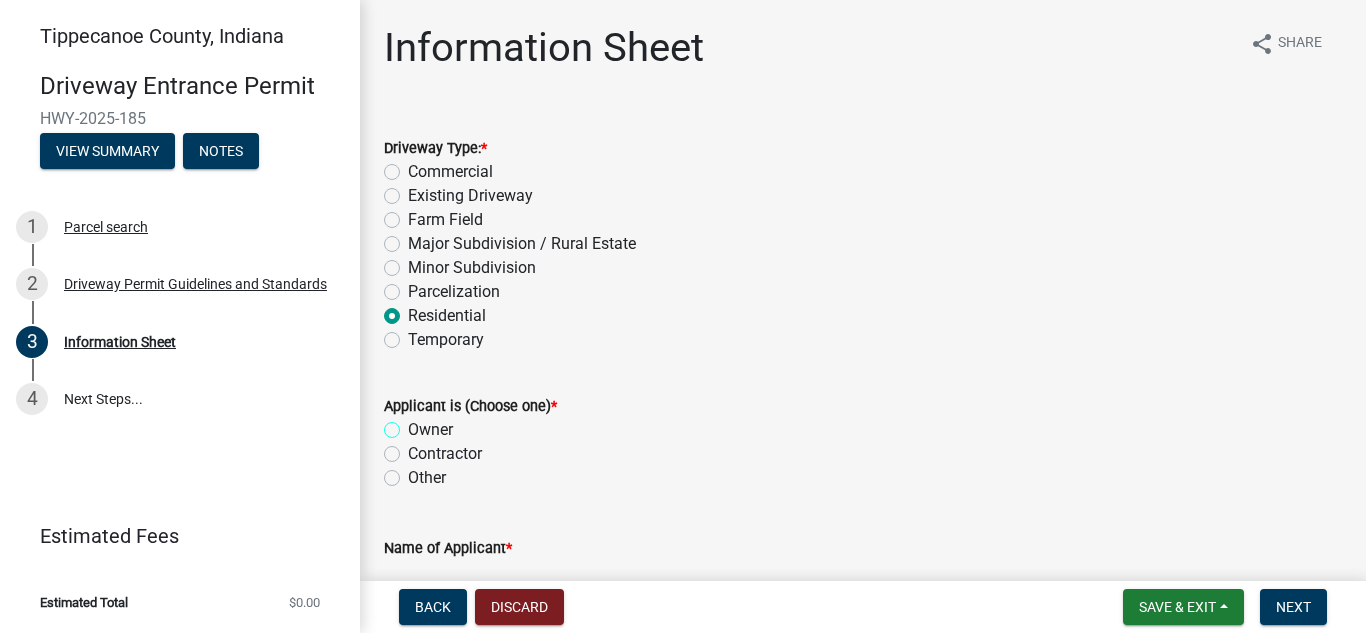 click on "Owner" at bounding box center [414, 424] 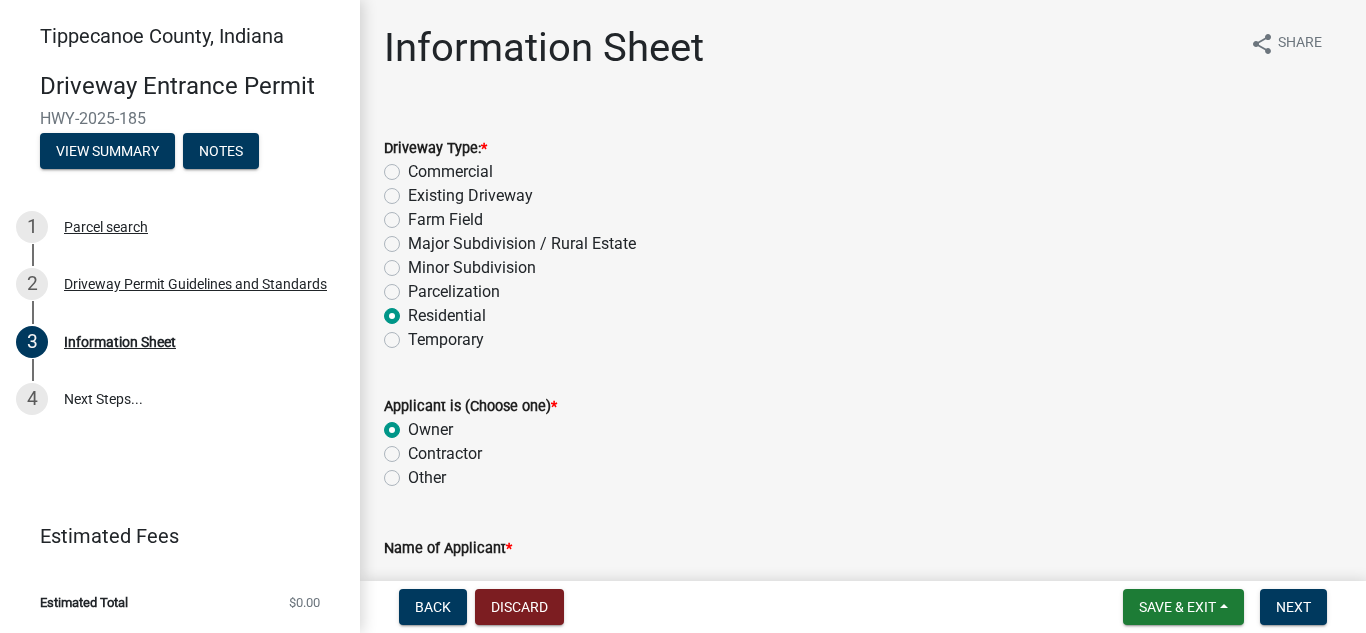 radio on "true" 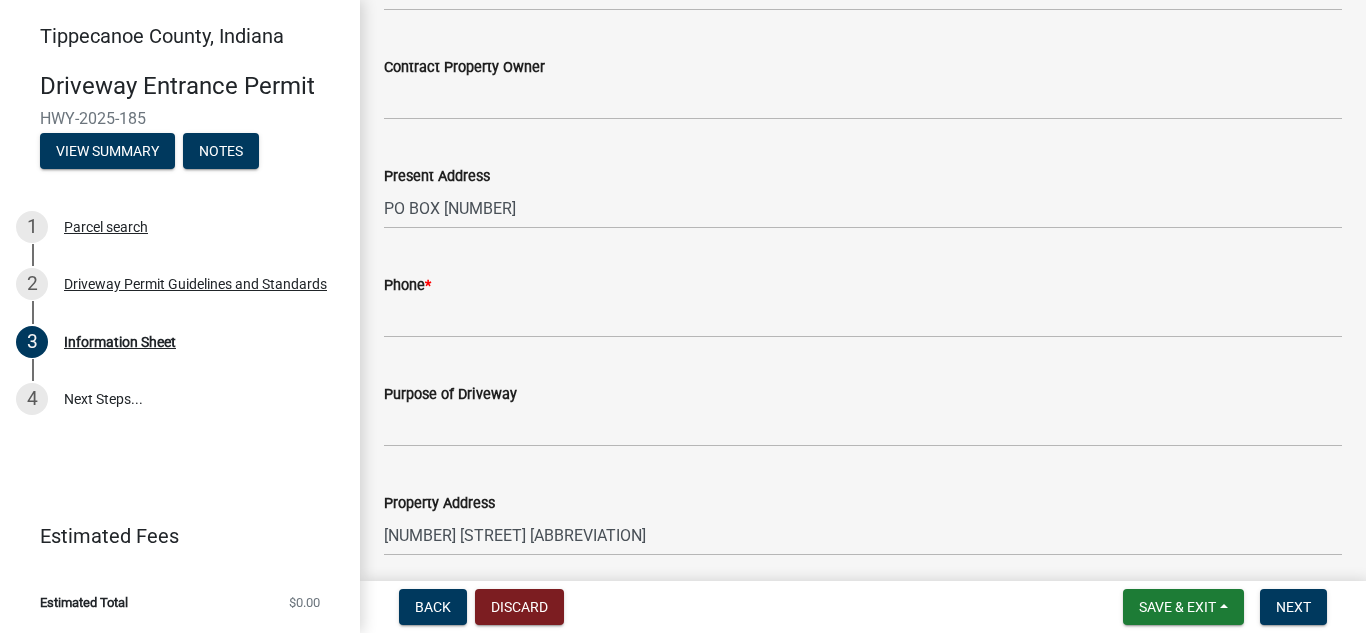 scroll, scrollTop: 720, scrollLeft: 0, axis: vertical 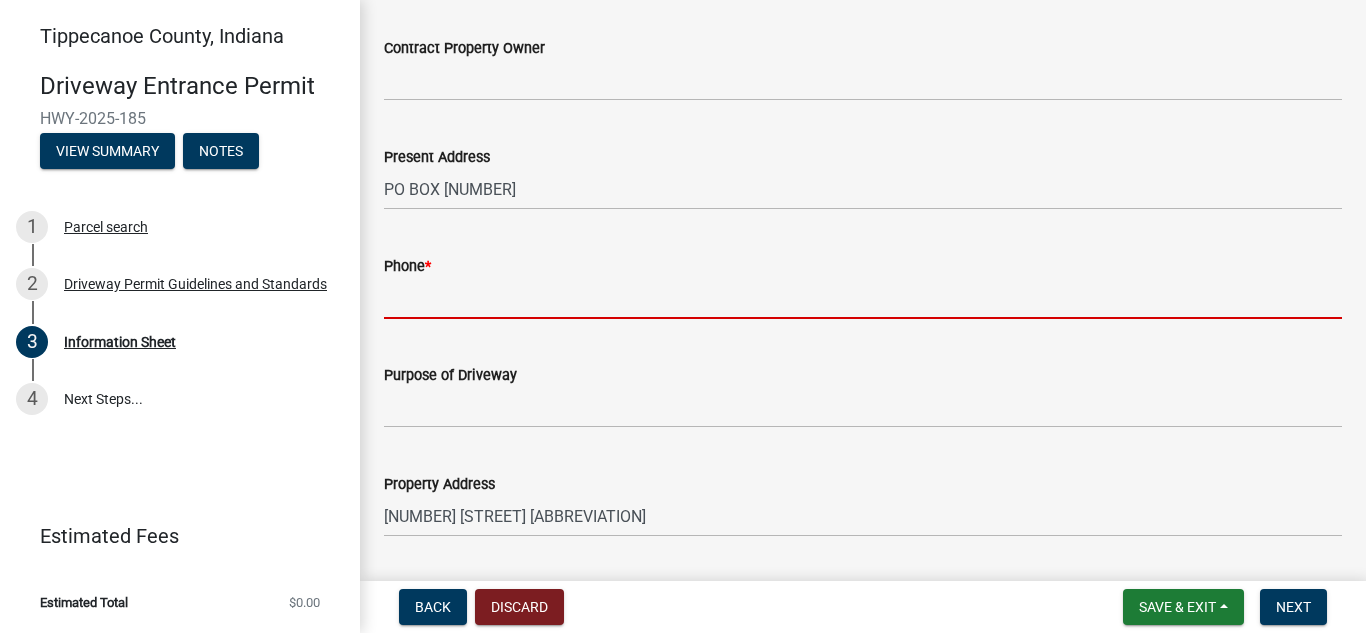 click on "Phone  *" at bounding box center [863, 298] 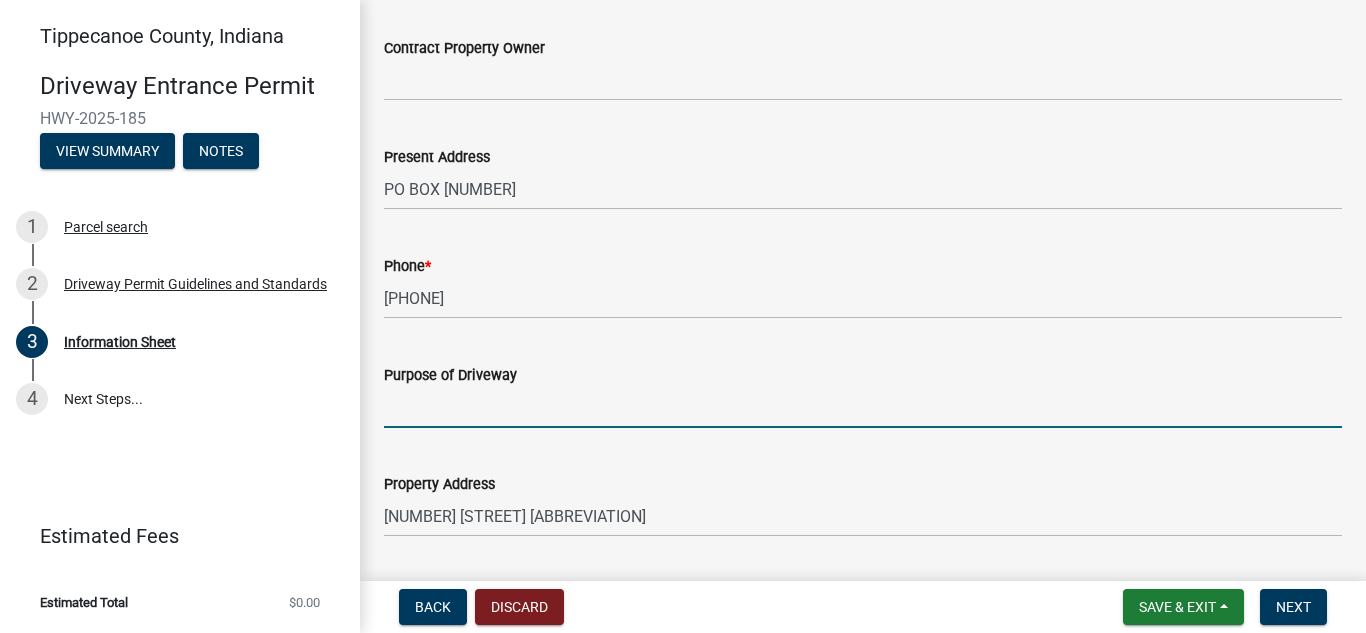 click on "Purpose of Driveway" at bounding box center [863, 407] 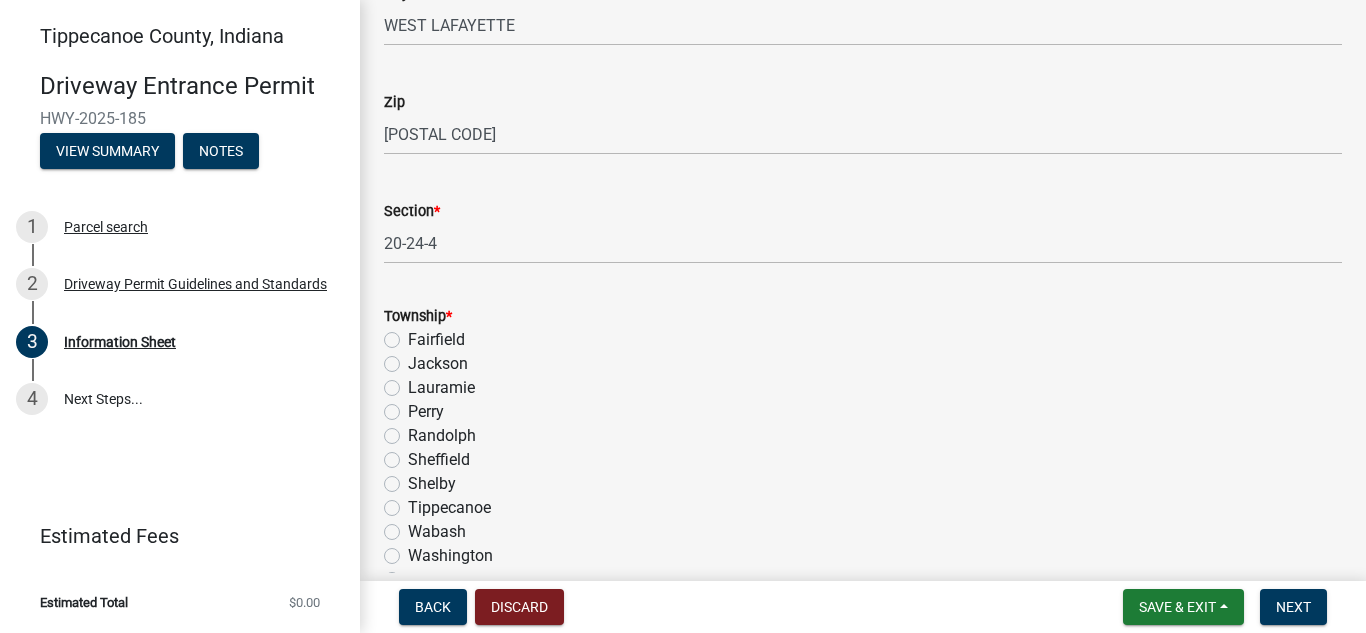 scroll, scrollTop: 1360, scrollLeft: 0, axis: vertical 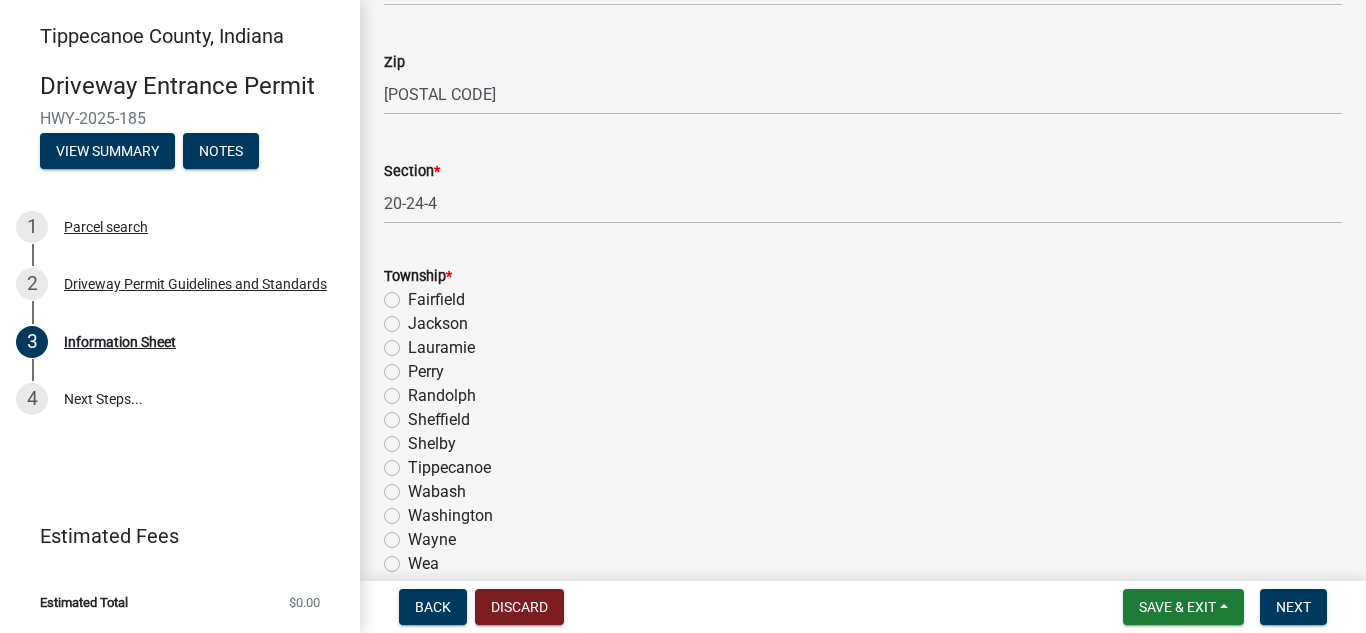 click on "Tippecanoe" 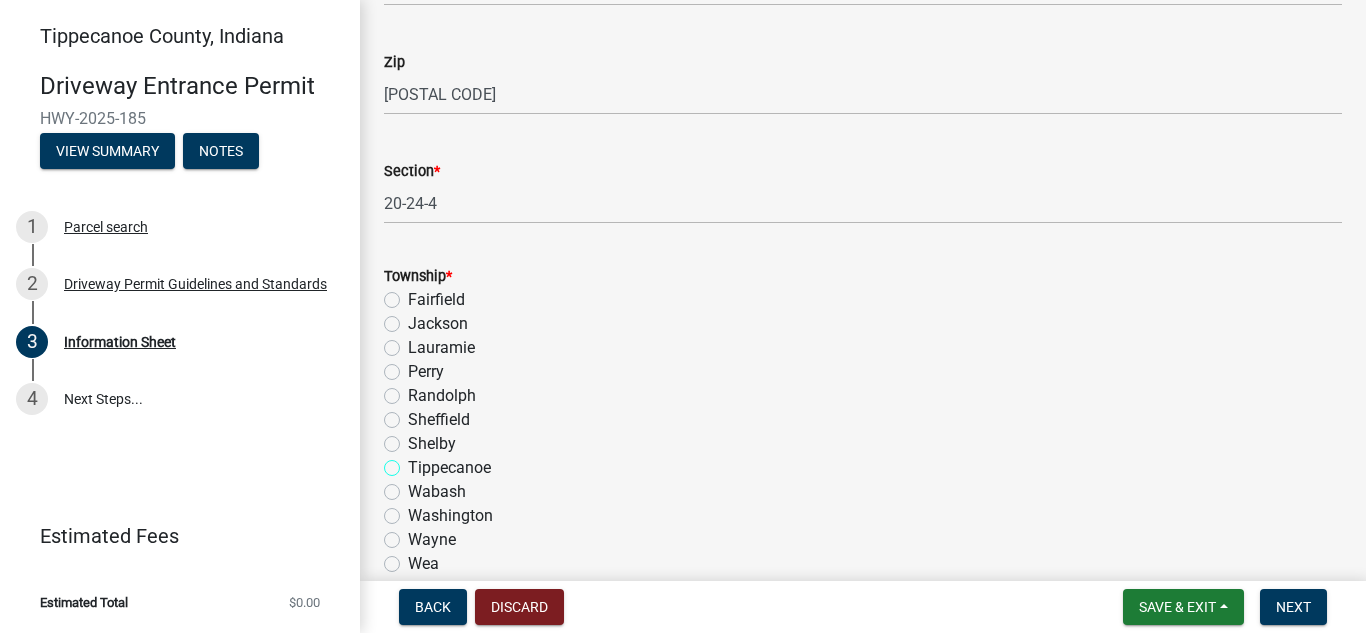 click on "Tippecanoe" at bounding box center (414, 462) 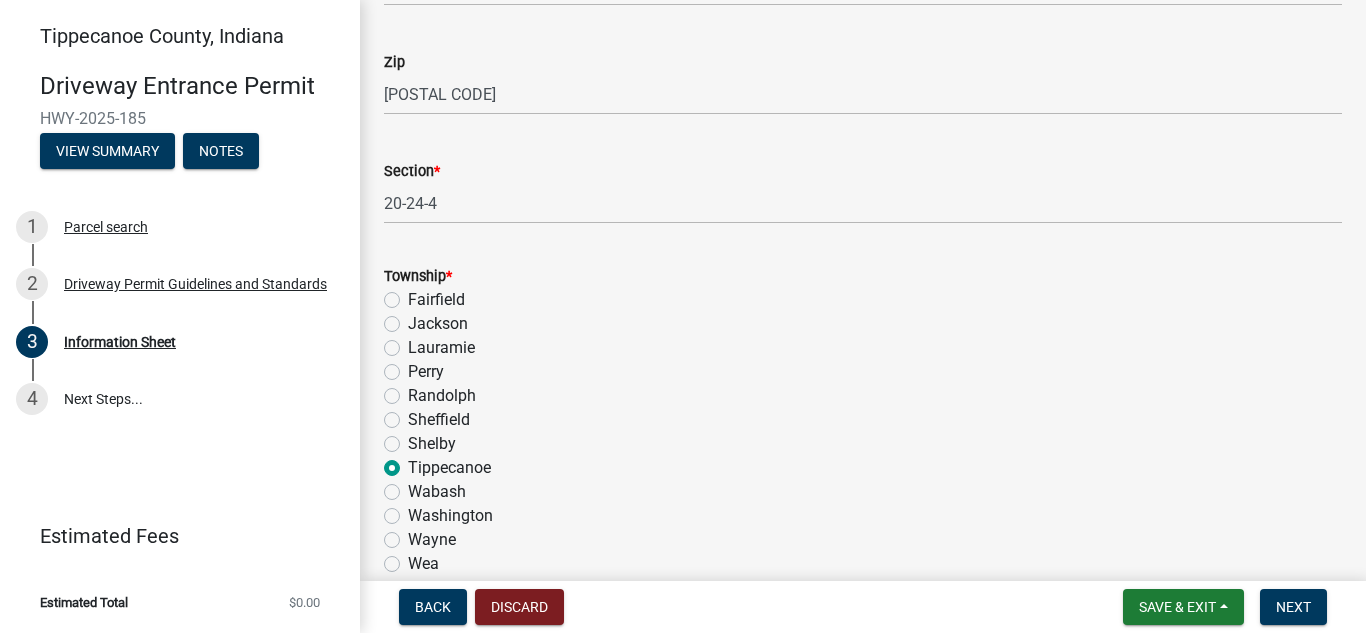 radio on "true" 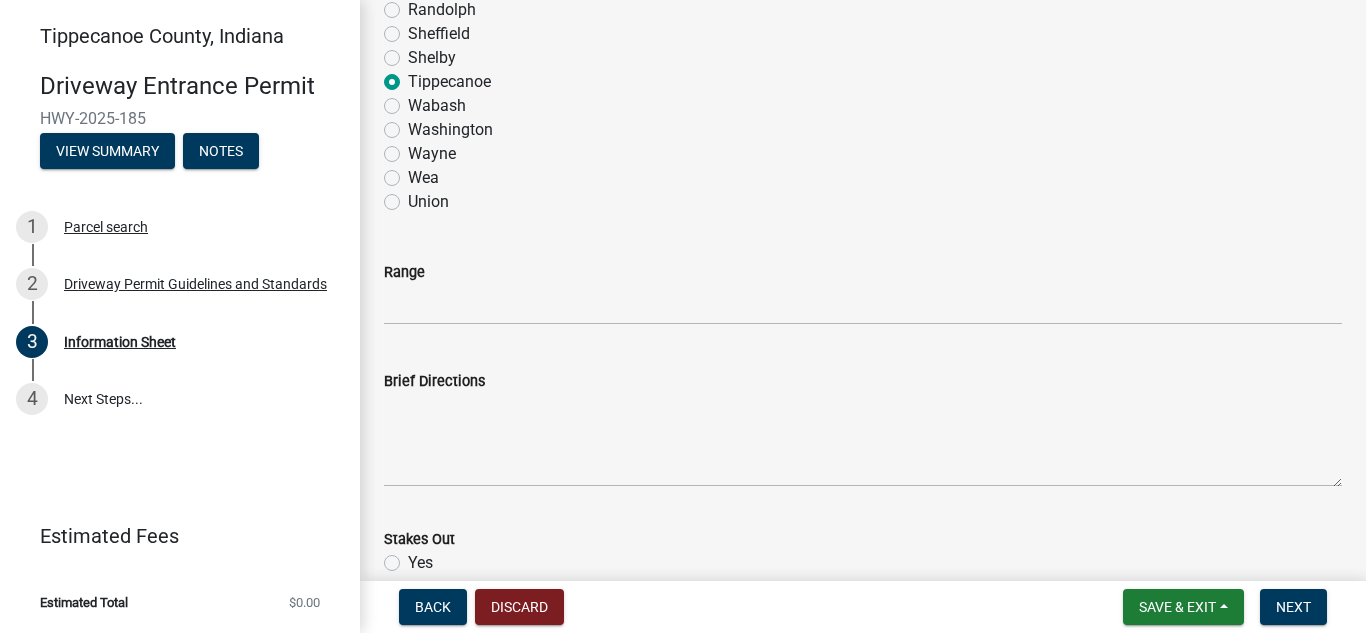 scroll, scrollTop: 1760, scrollLeft: 0, axis: vertical 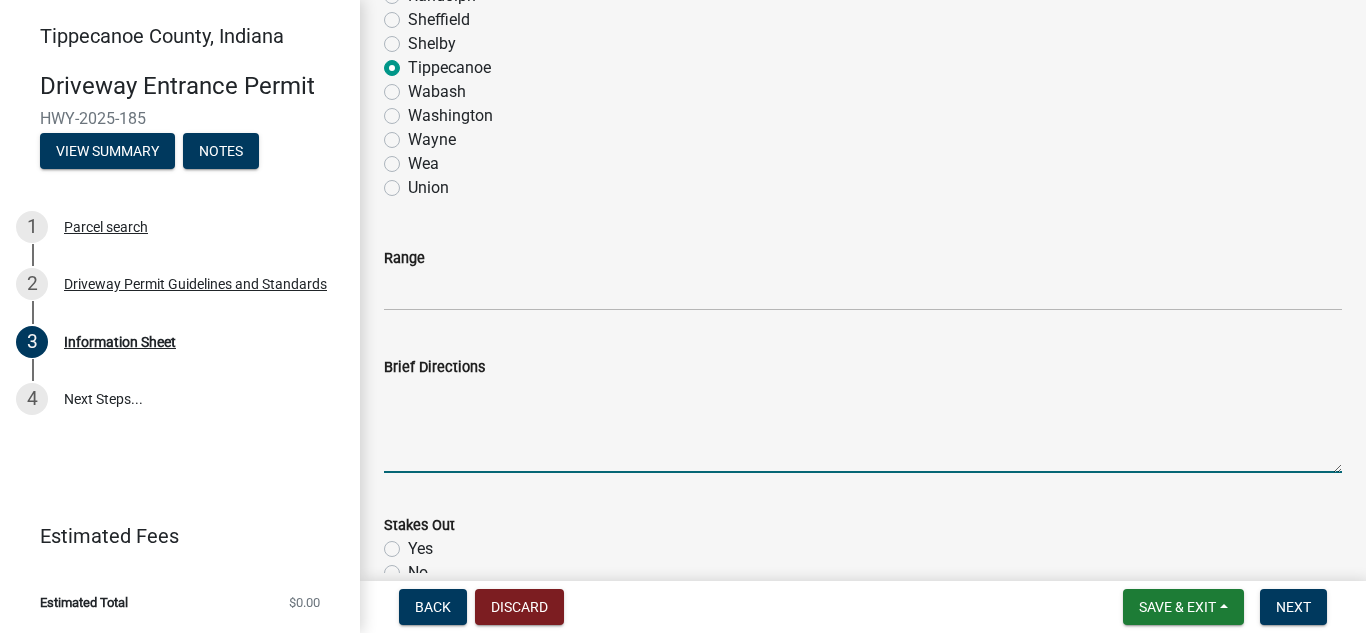 click on "Brief Directions" at bounding box center (863, 426) 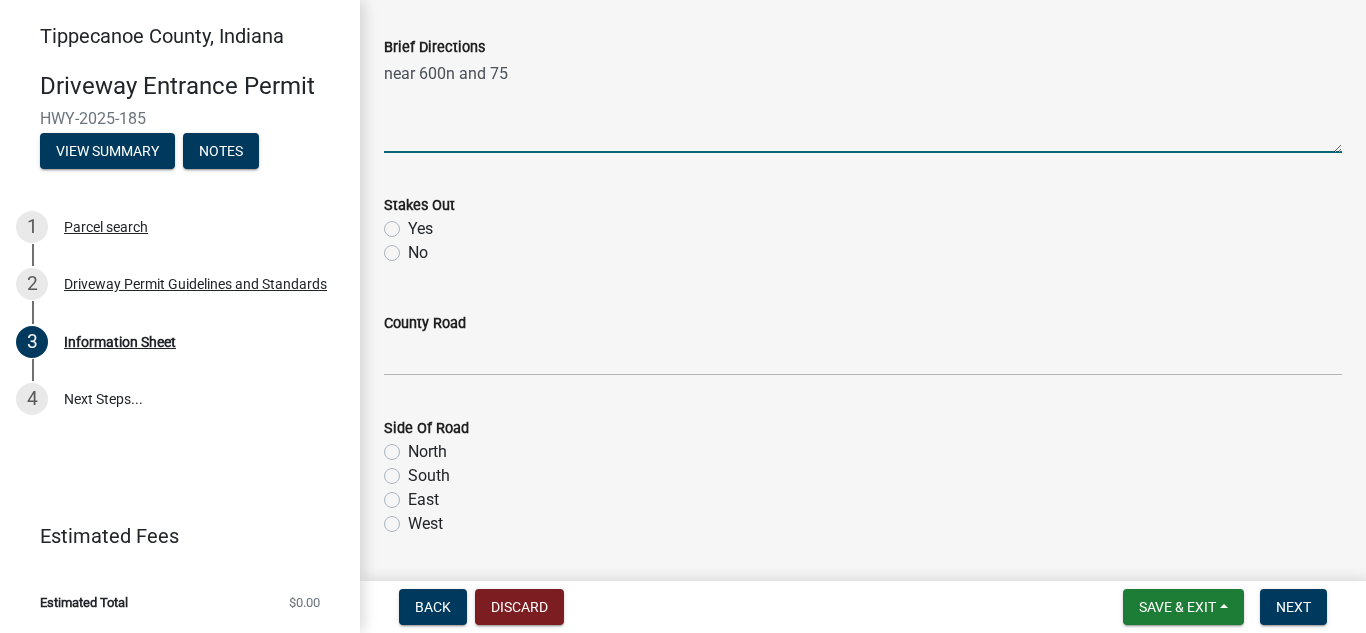 scroll, scrollTop: 2120, scrollLeft: 0, axis: vertical 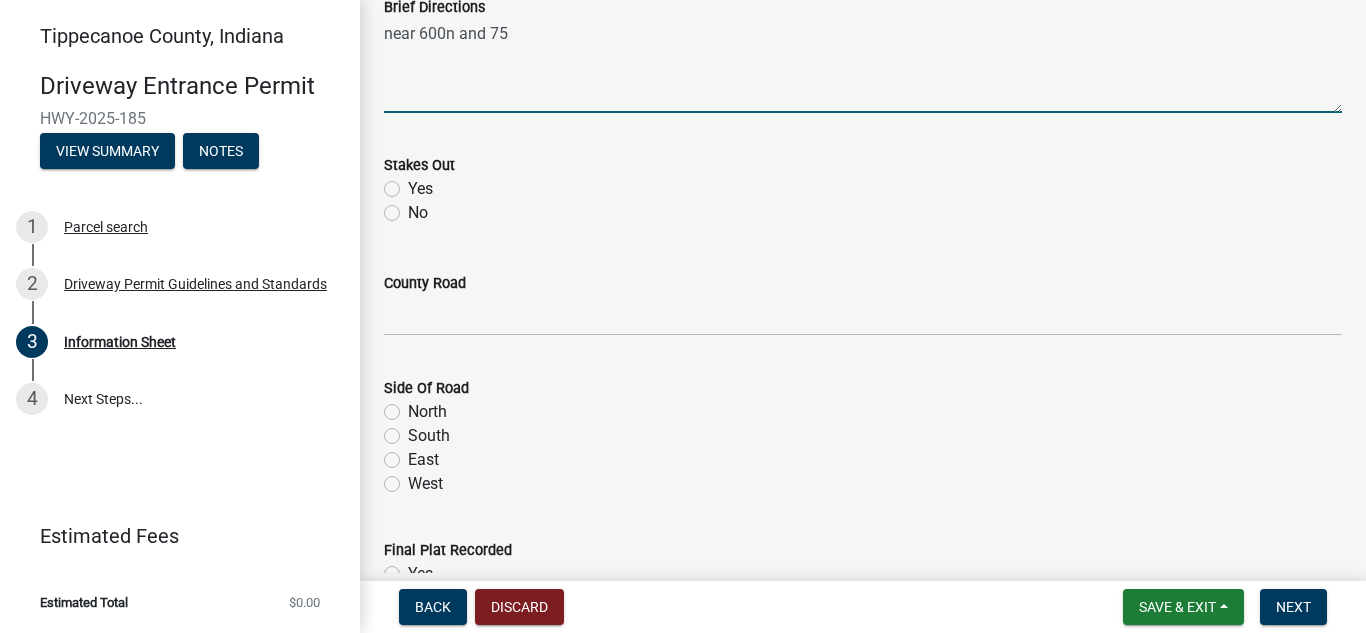 type on "near 600n and 75" 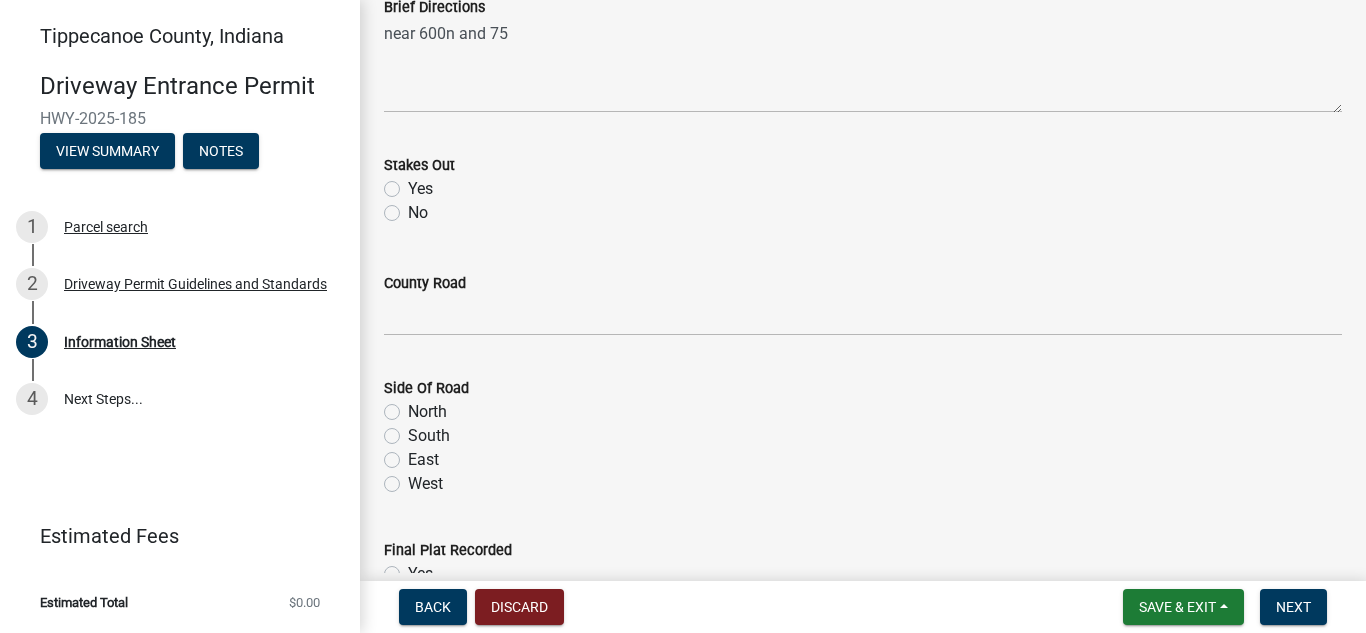 click on "No" 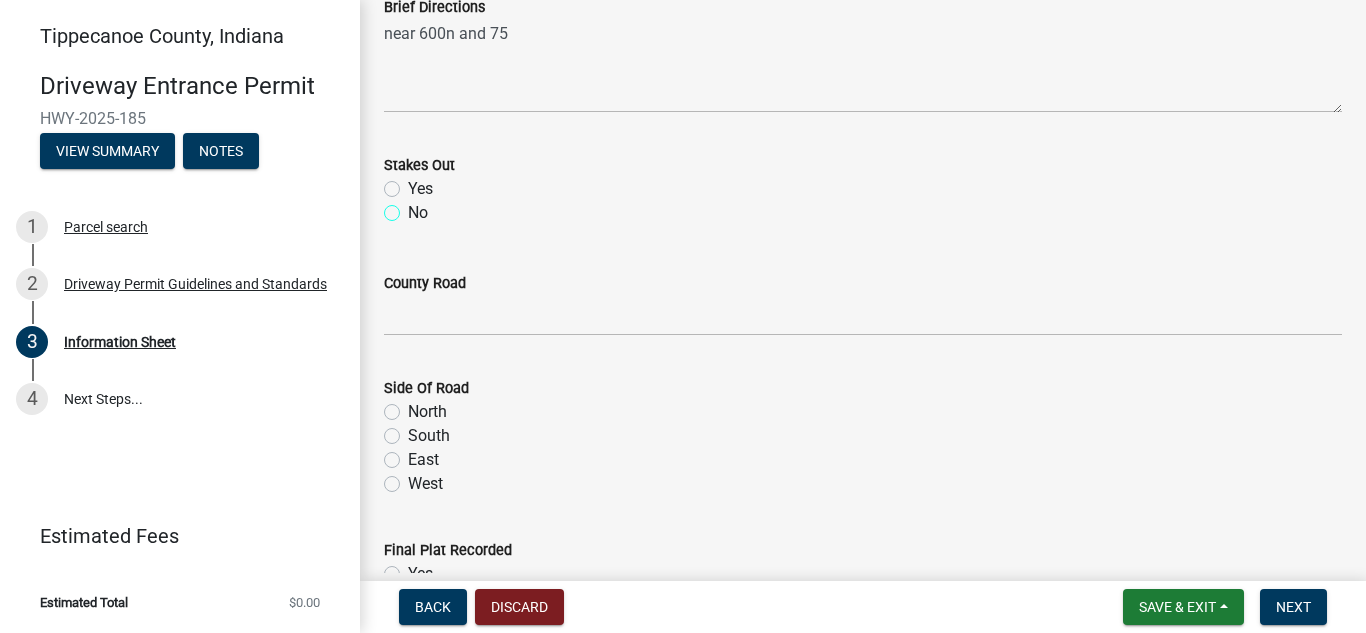 click on "No" at bounding box center [414, 207] 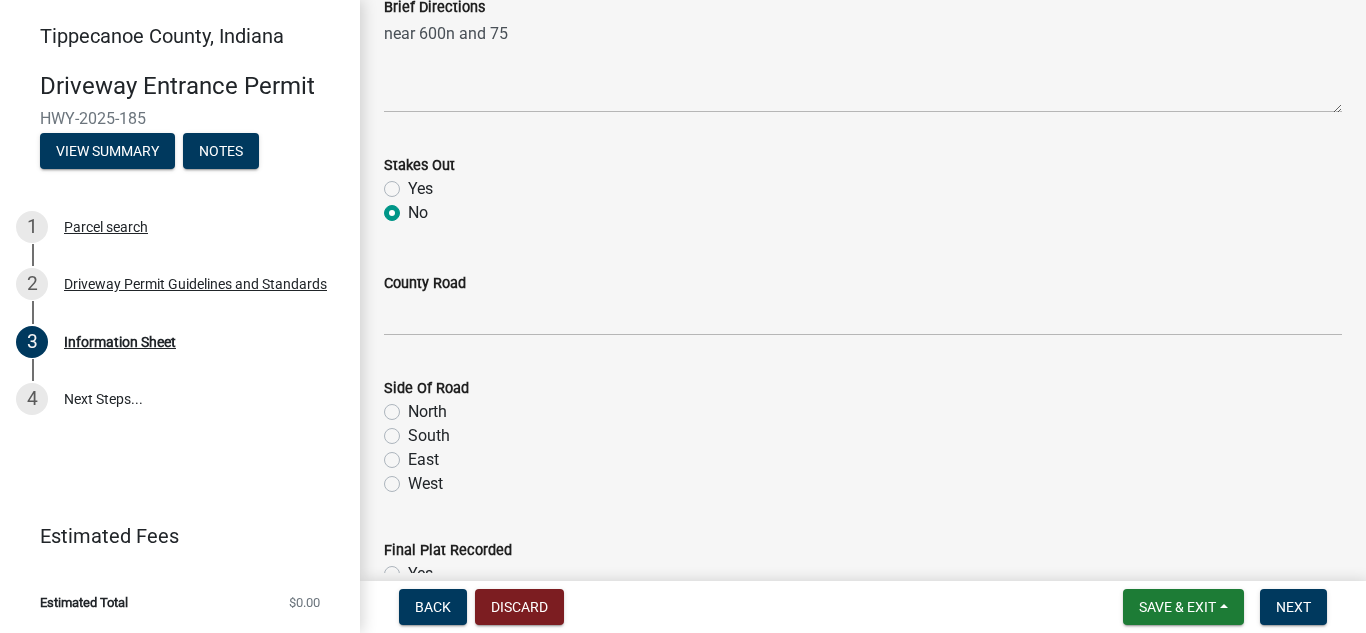 radio on "true" 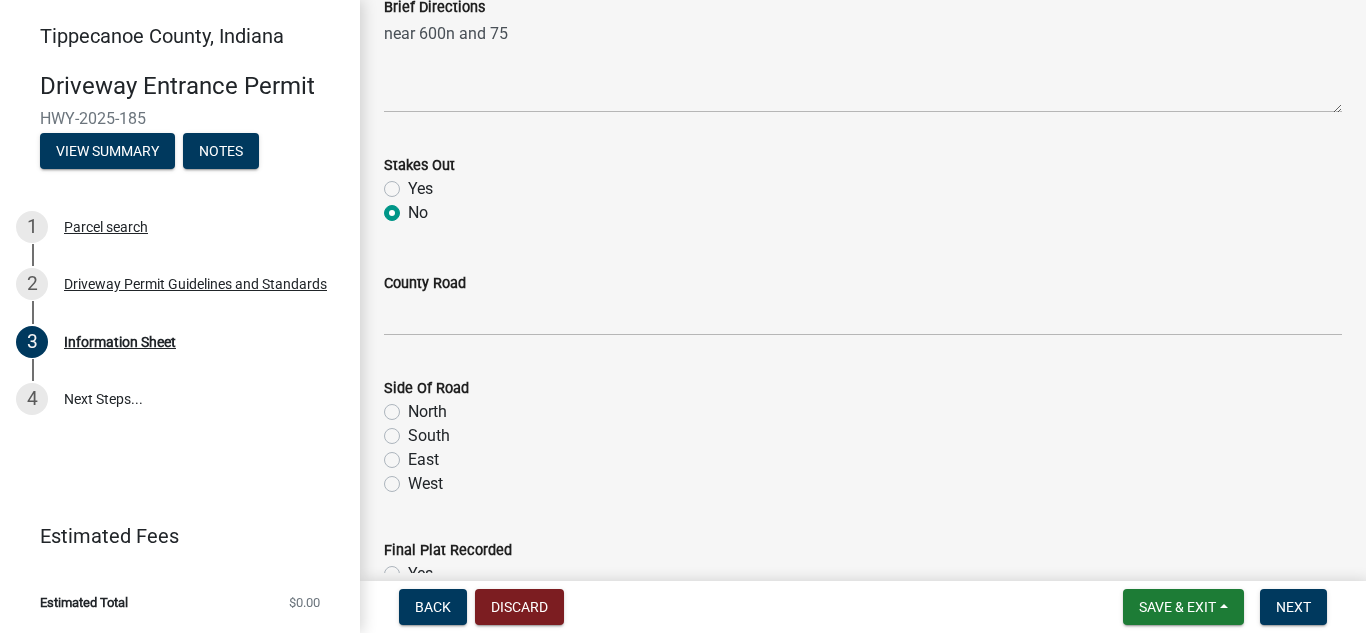 click on "North" 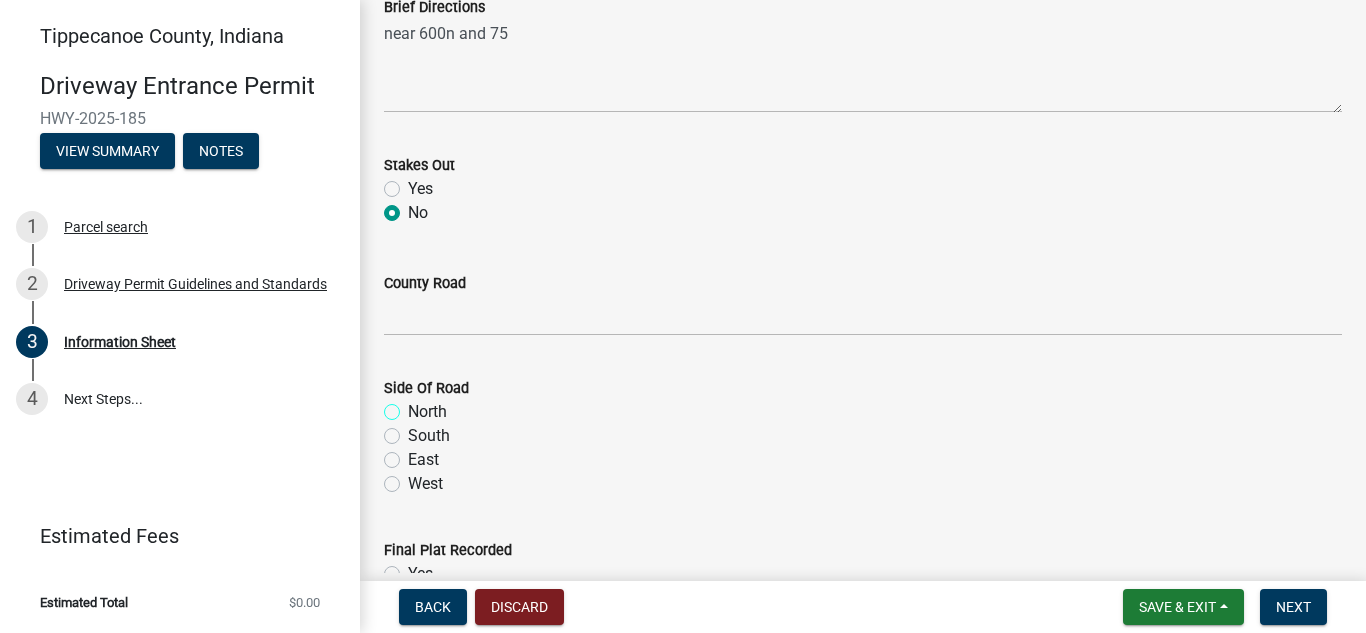 click on "North" at bounding box center [414, 406] 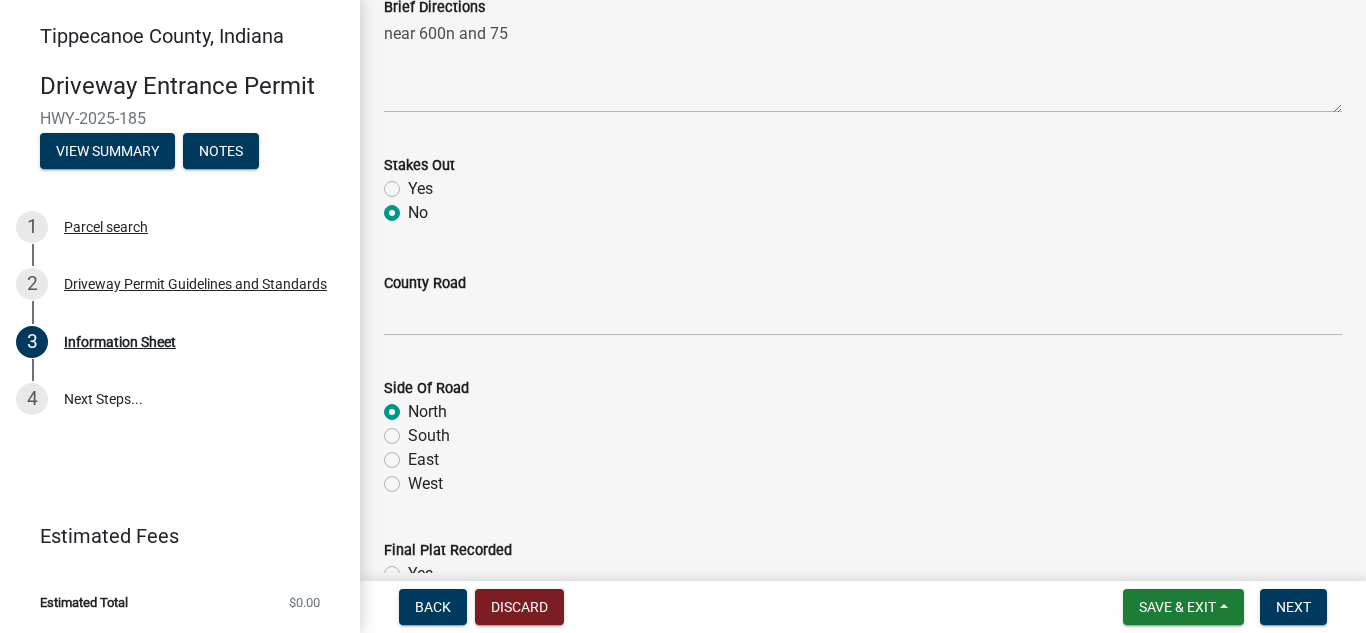 radio on "true" 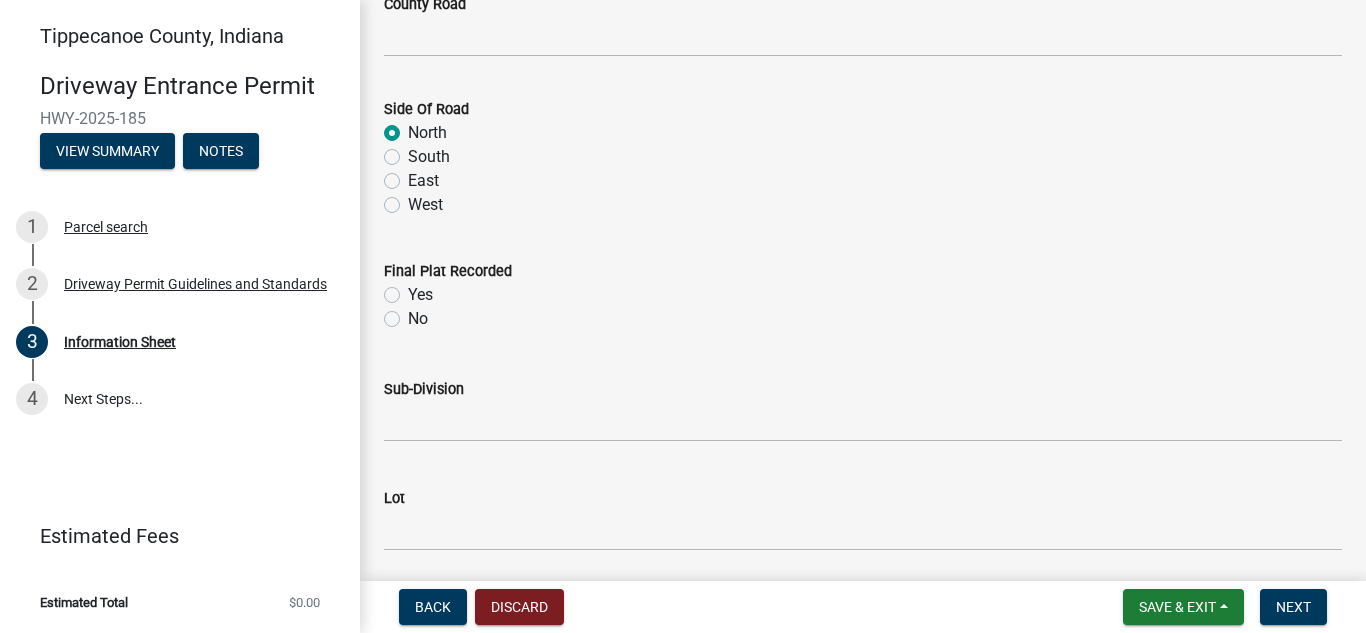 scroll, scrollTop: 2440, scrollLeft: 0, axis: vertical 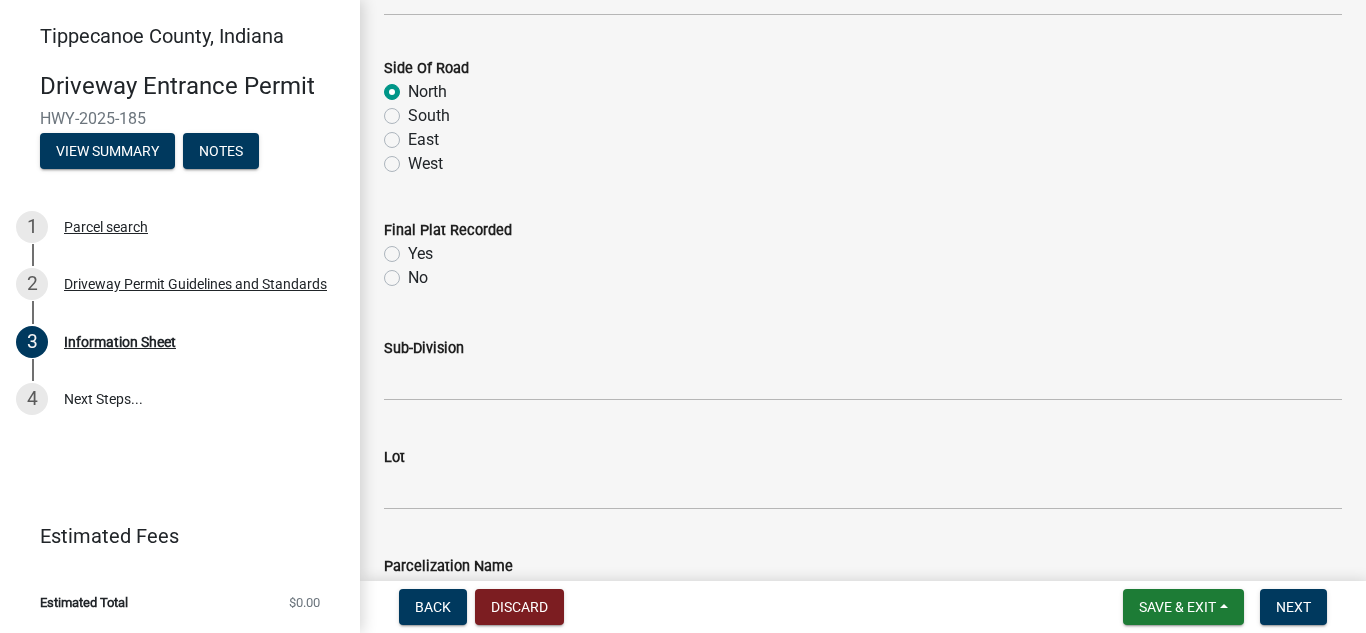 click on "Yes" 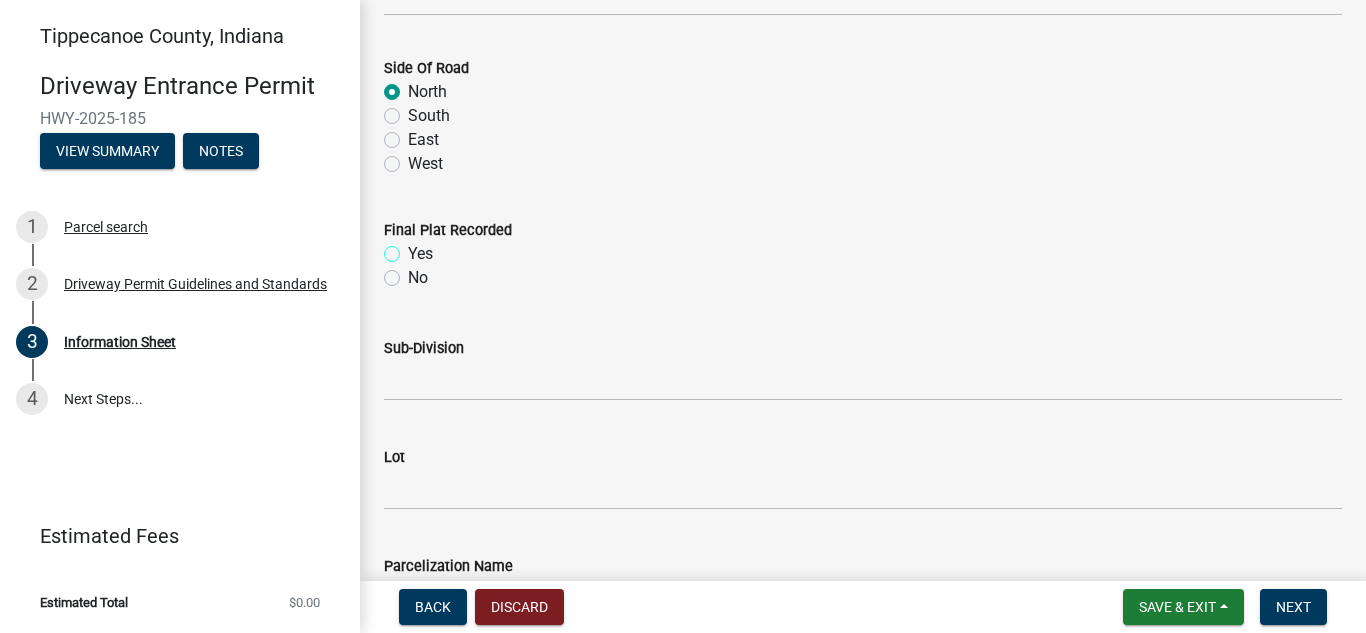 click on "Yes" at bounding box center [414, 248] 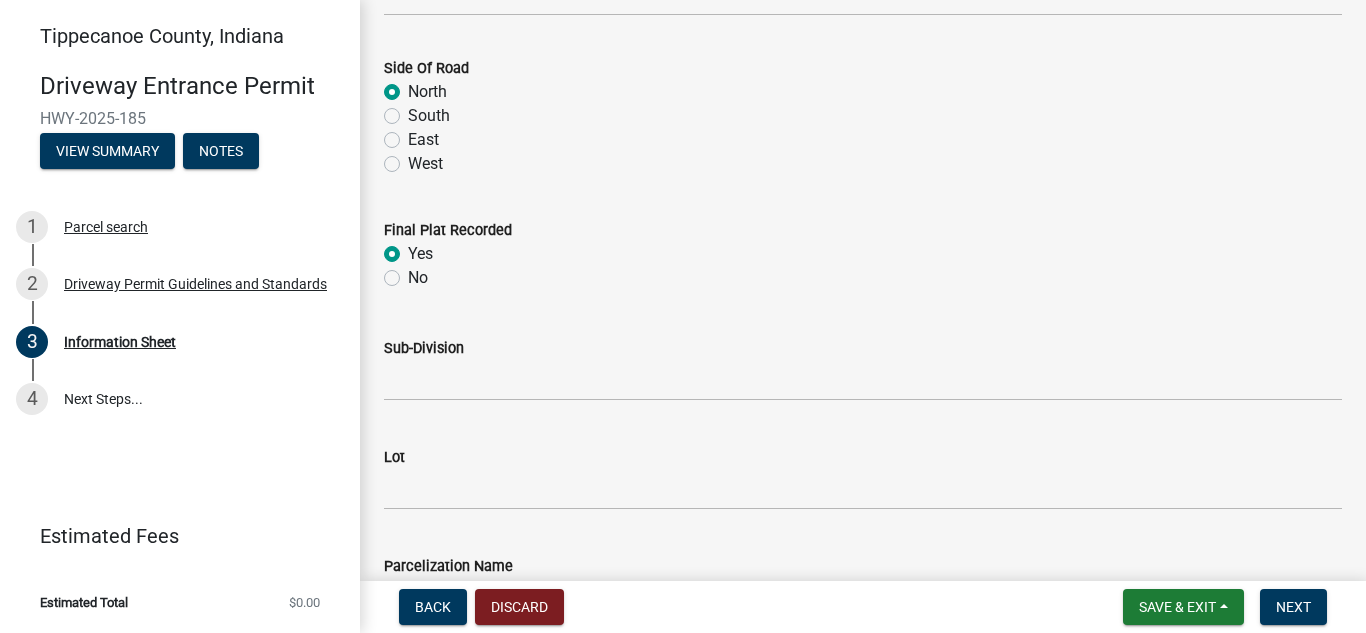 radio on "true" 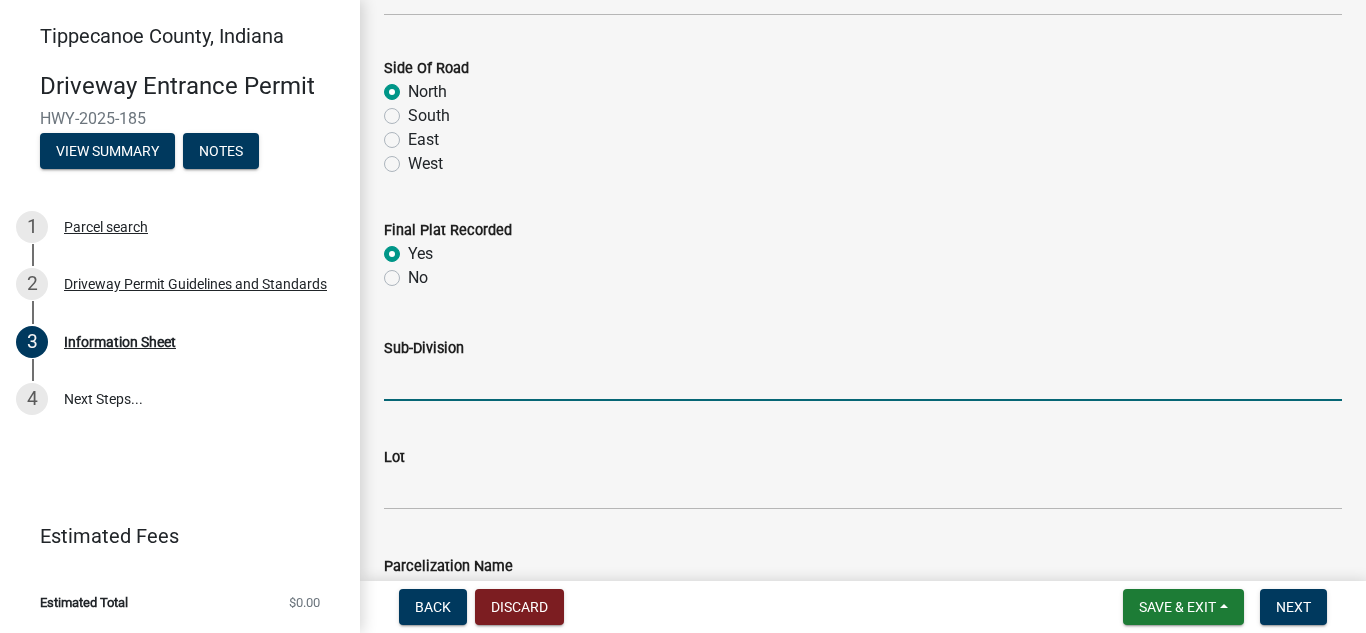 click on "Sub-Division" at bounding box center (863, 380) 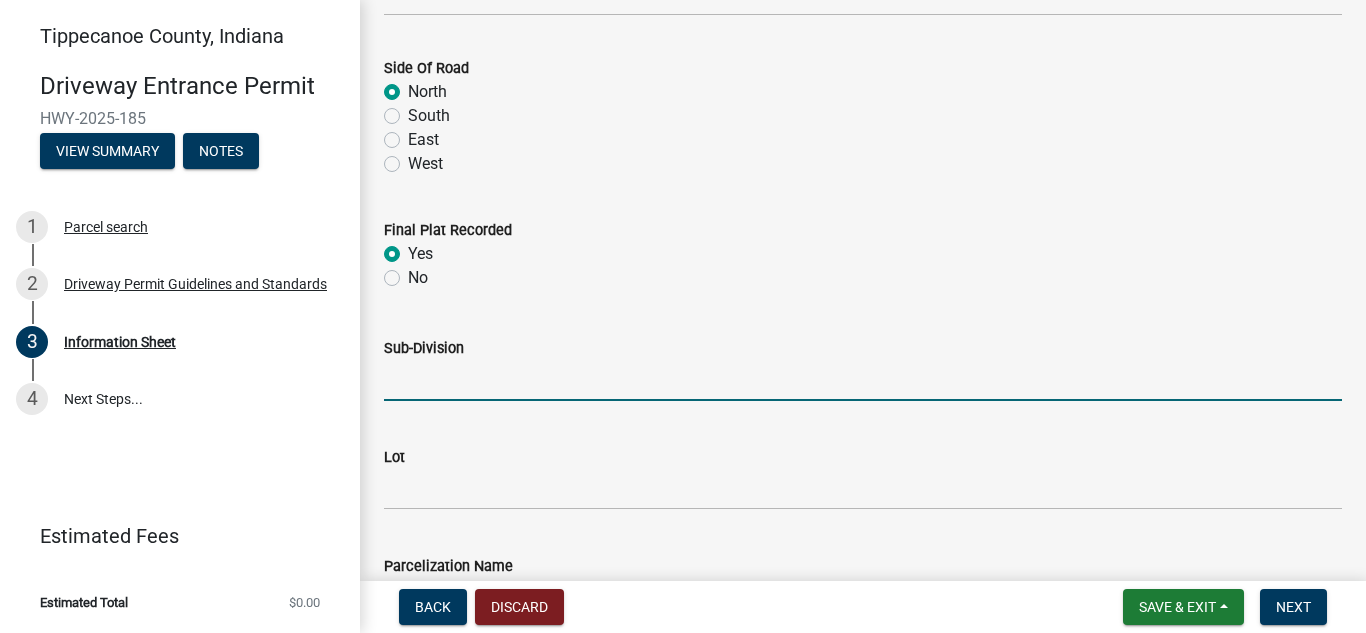 type on "[LOCATION]" 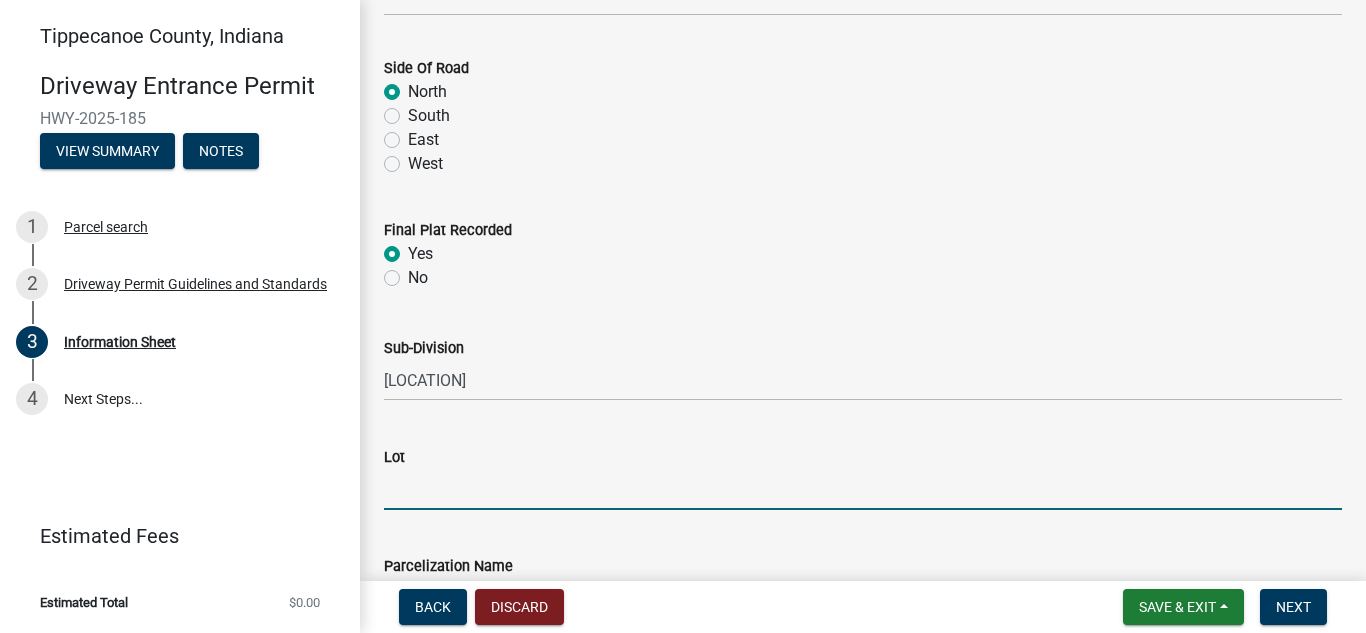 click on "Lot" at bounding box center (863, 489) 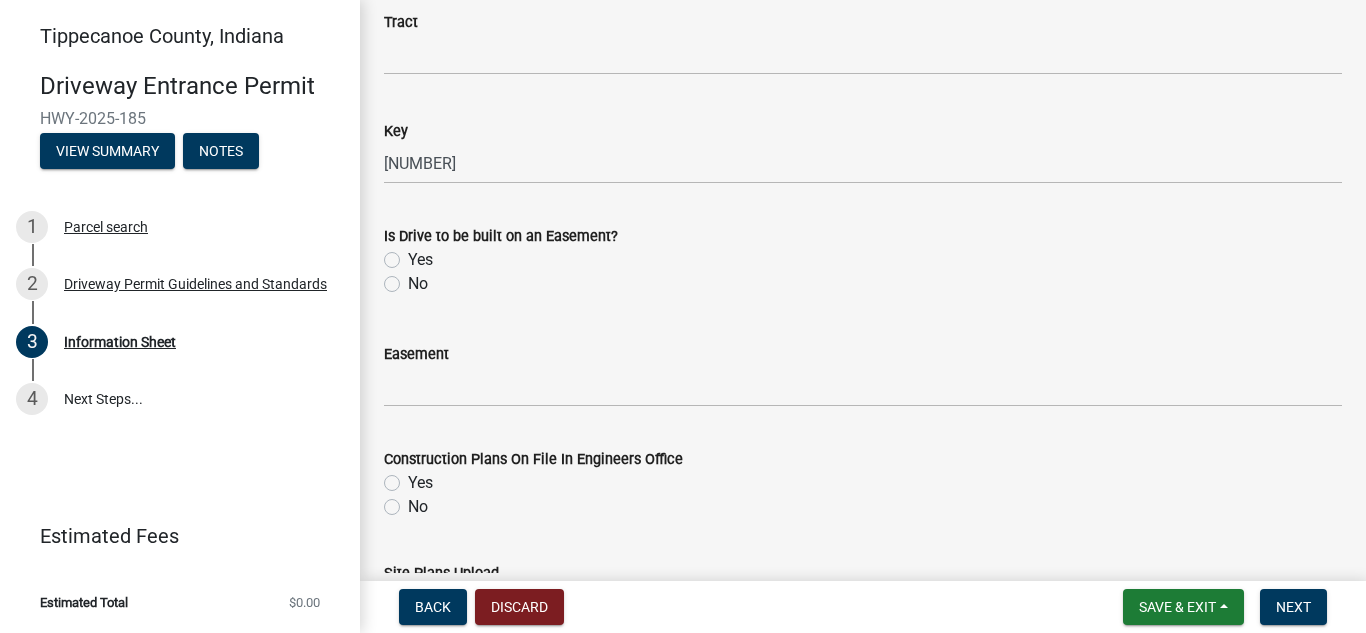 scroll, scrollTop: 3120, scrollLeft: 0, axis: vertical 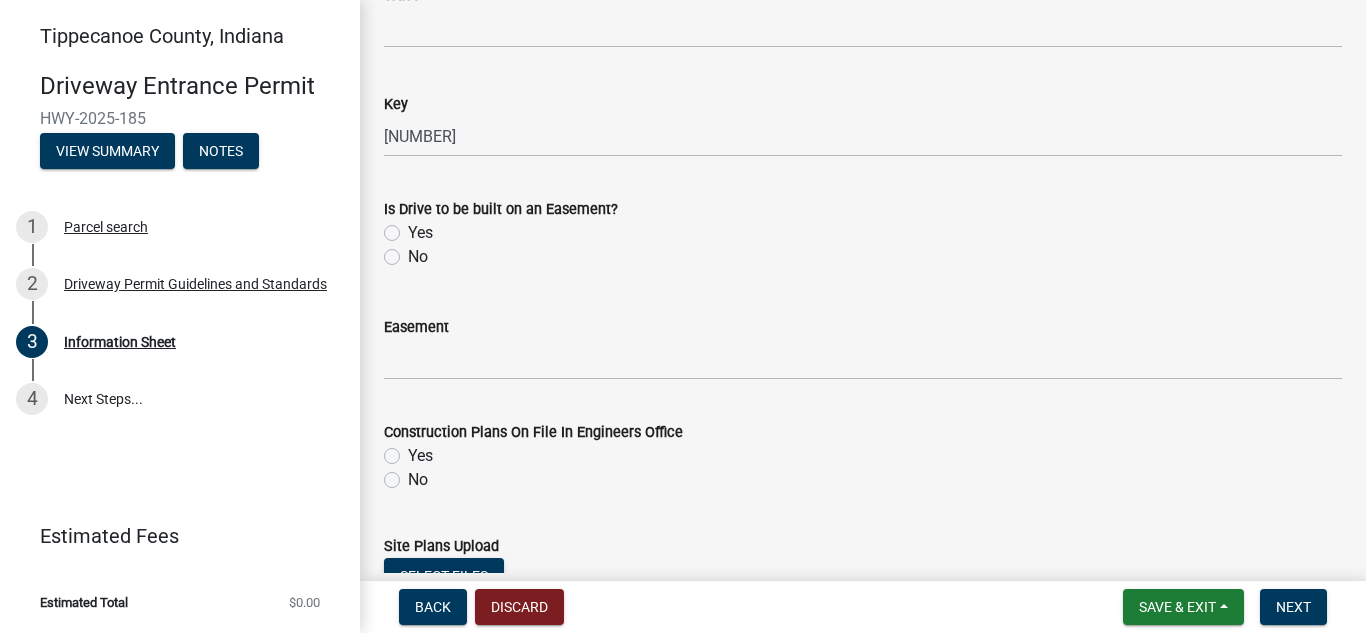 type on "43" 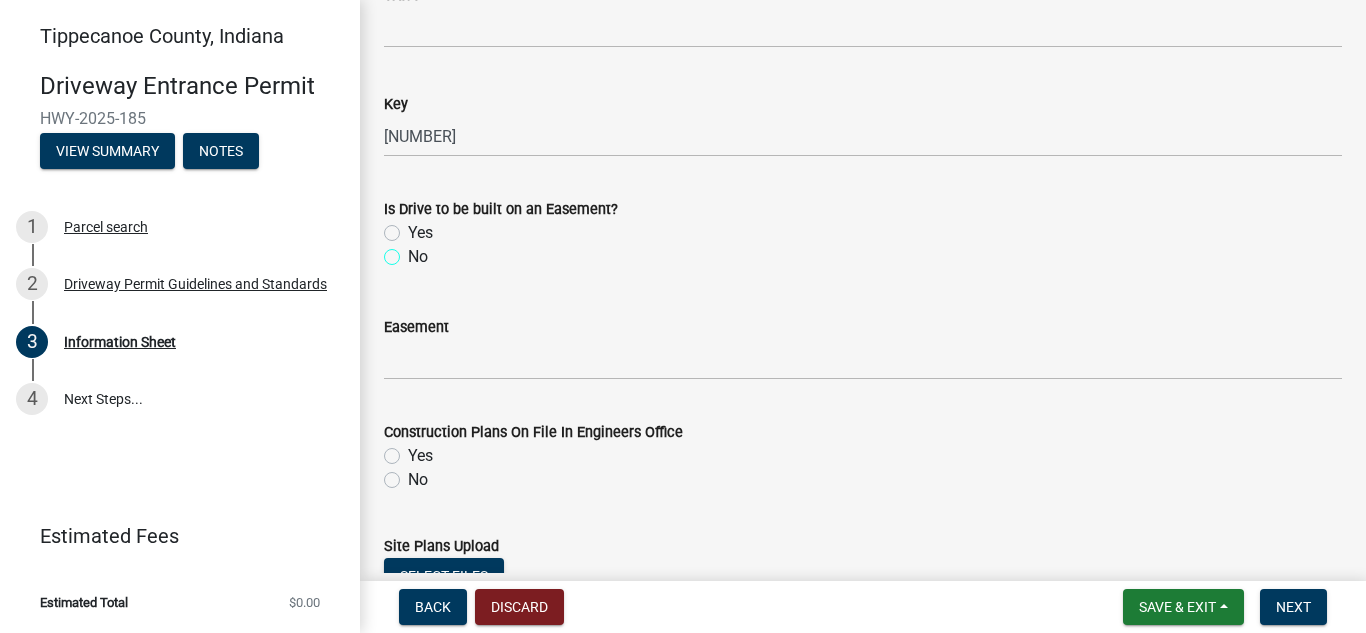 click on "No" at bounding box center [414, 251] 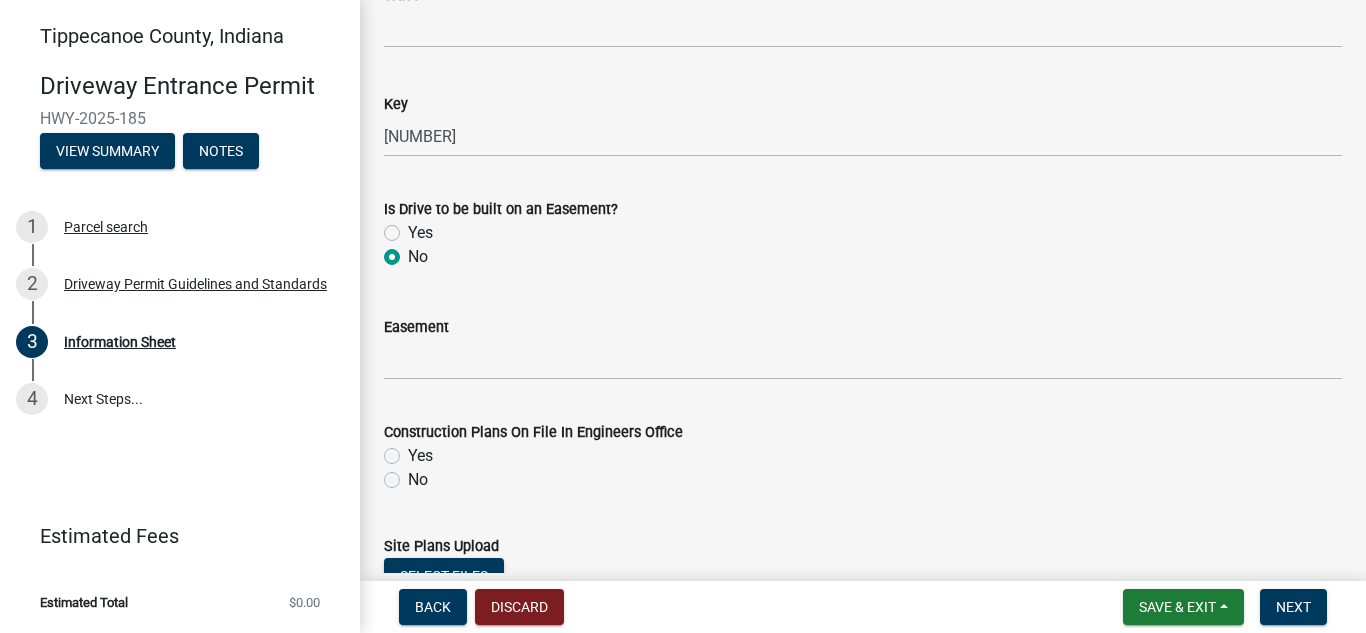 radio on "true" 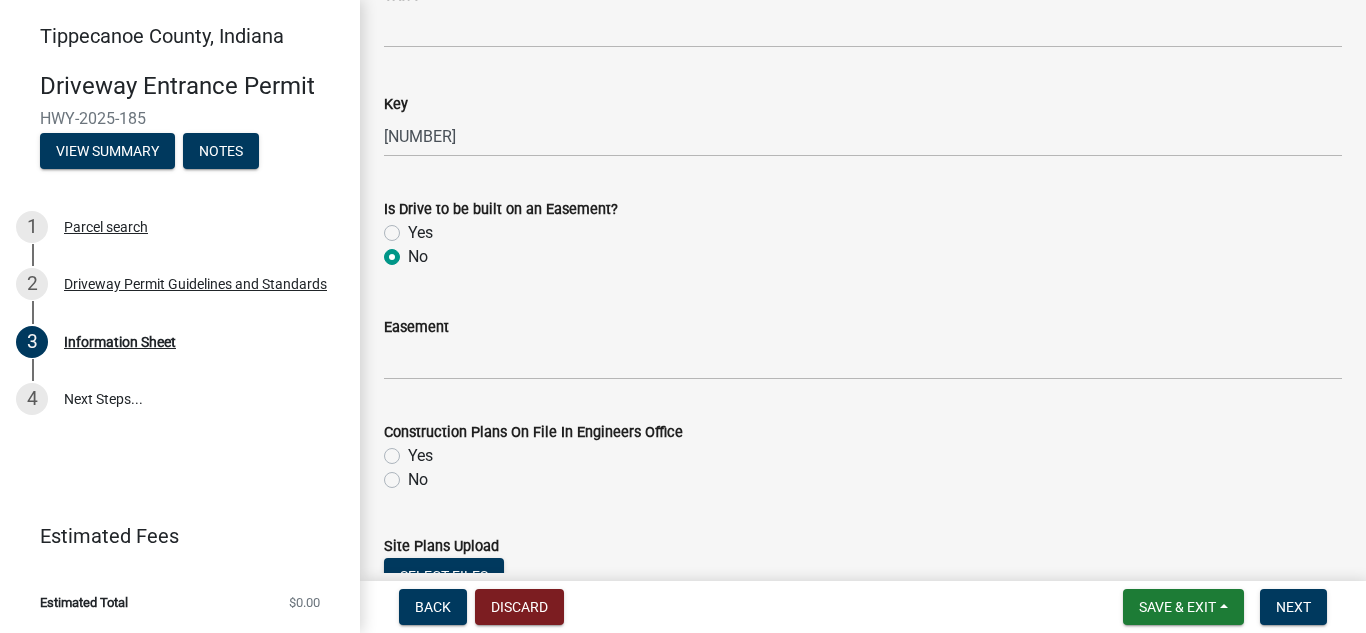 drag, startPoint x: 395, startPoint y: 456, endPoint x: 1010, endPoint y: 443, distance: 615.1374 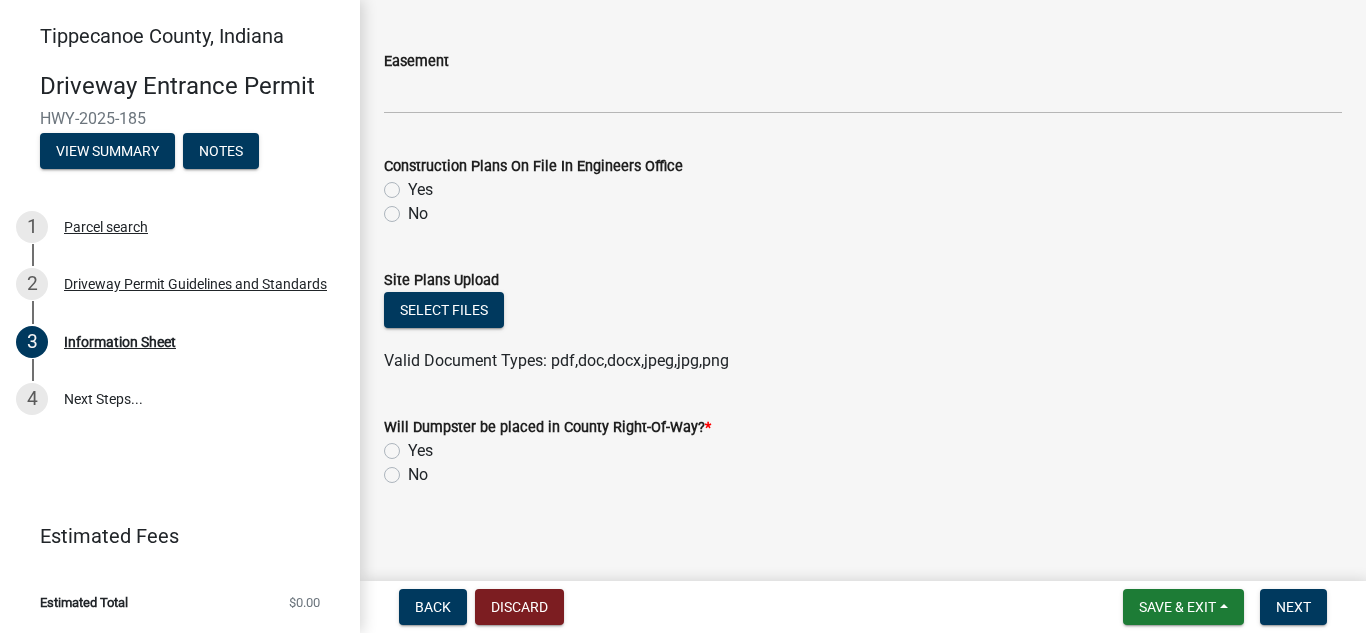scroll, scrollTop: 3396, scrollLeft: 0, axis: vertical 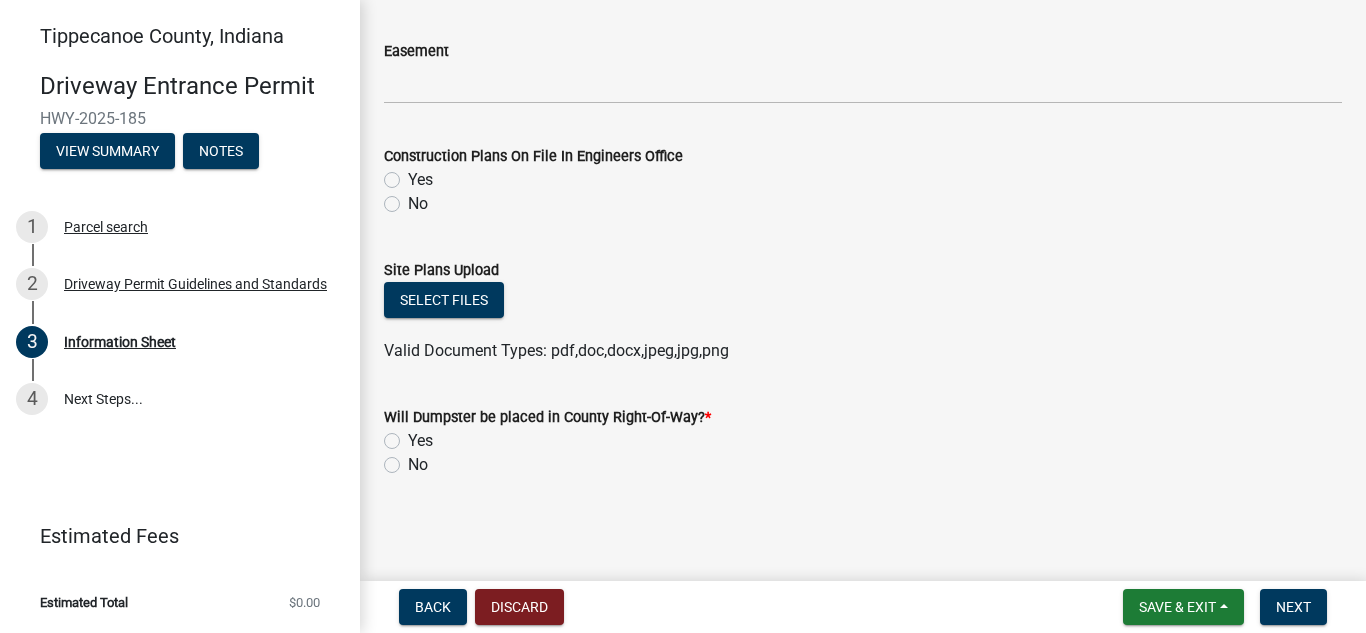 click on "Valid Document Types: pdf,doc,docx,jpeg,jpg,png" 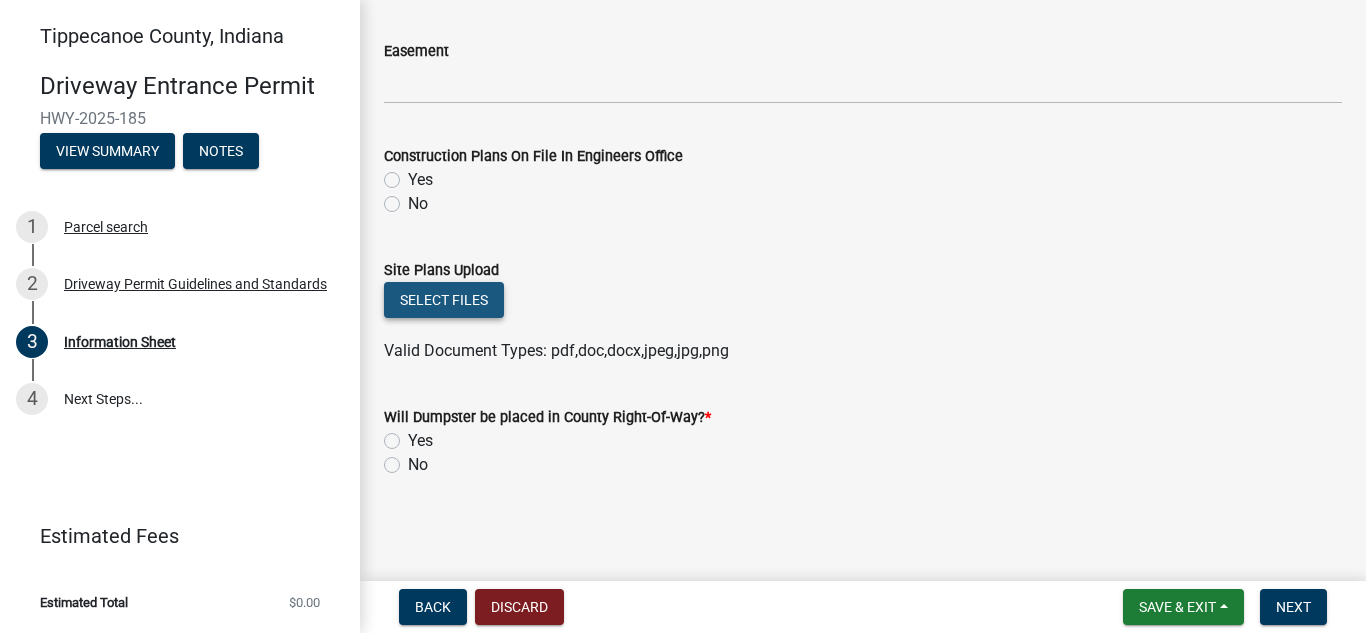 click on "Select files" 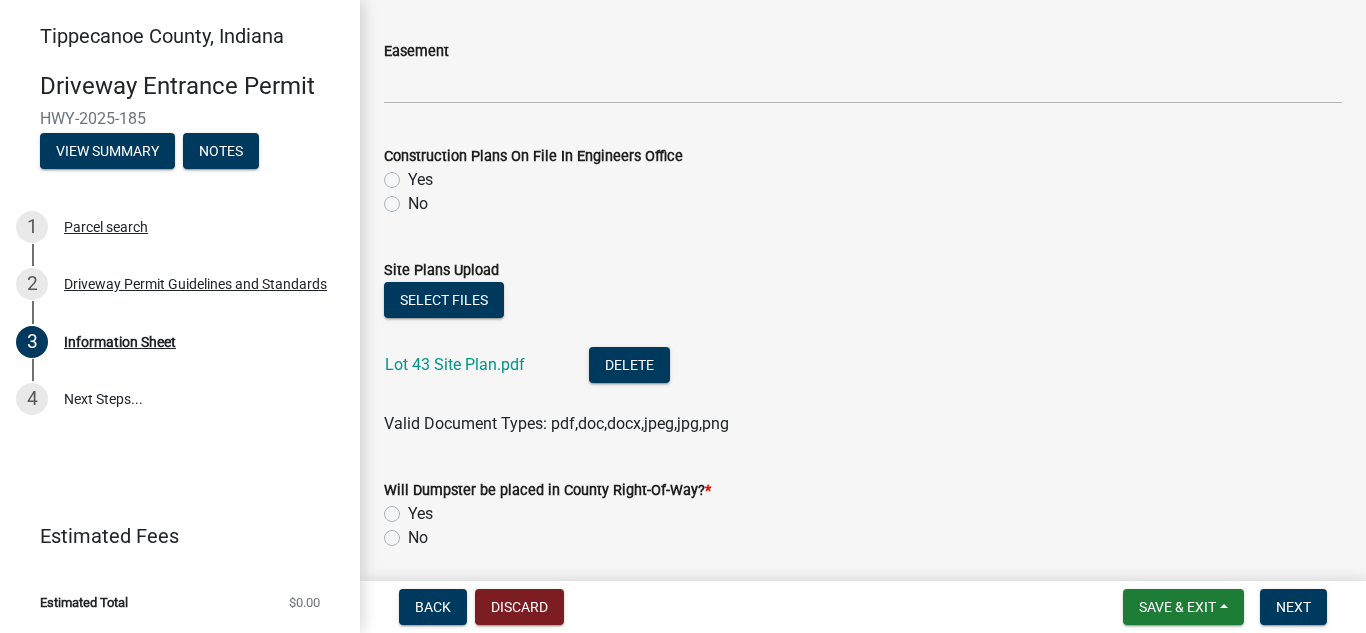 click on "No" 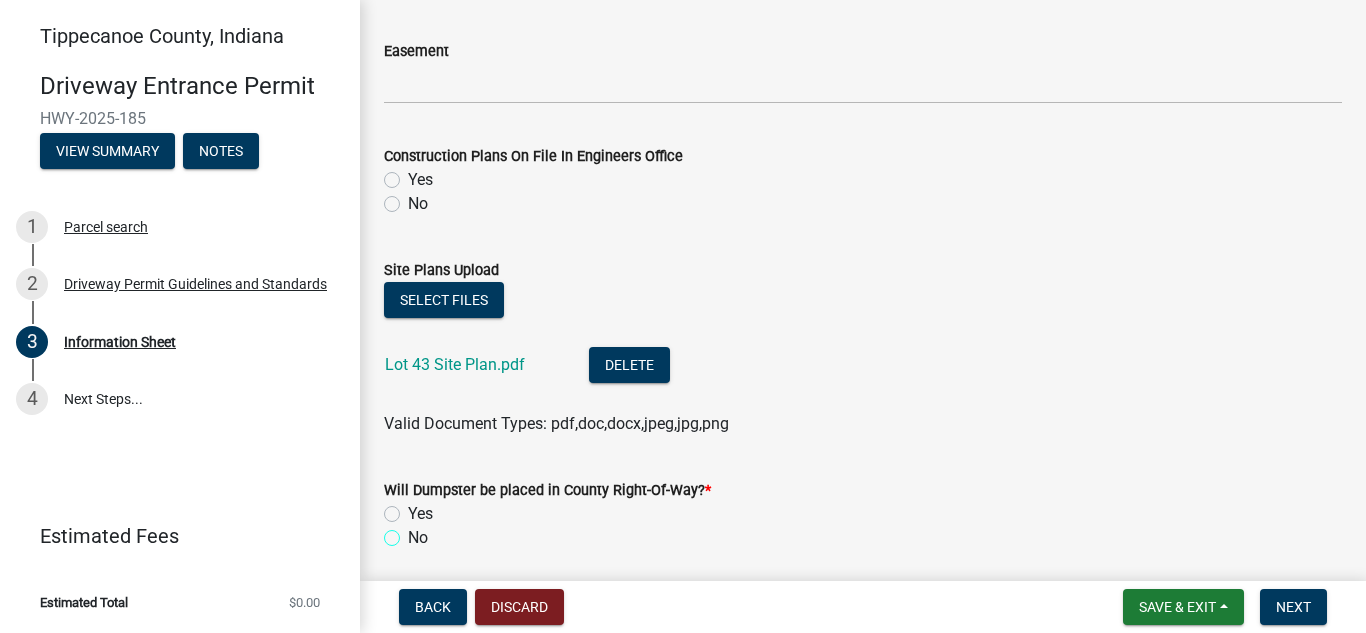 click on "No" at bounding box center (414, 532) 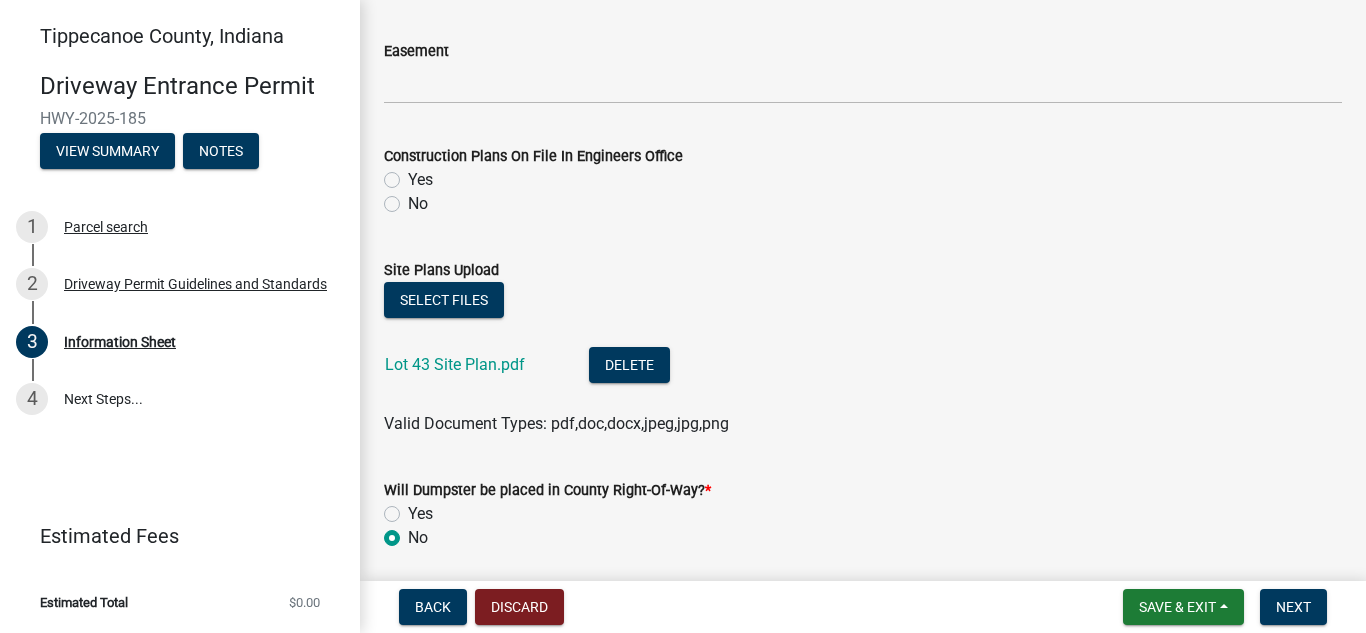radio on "true" 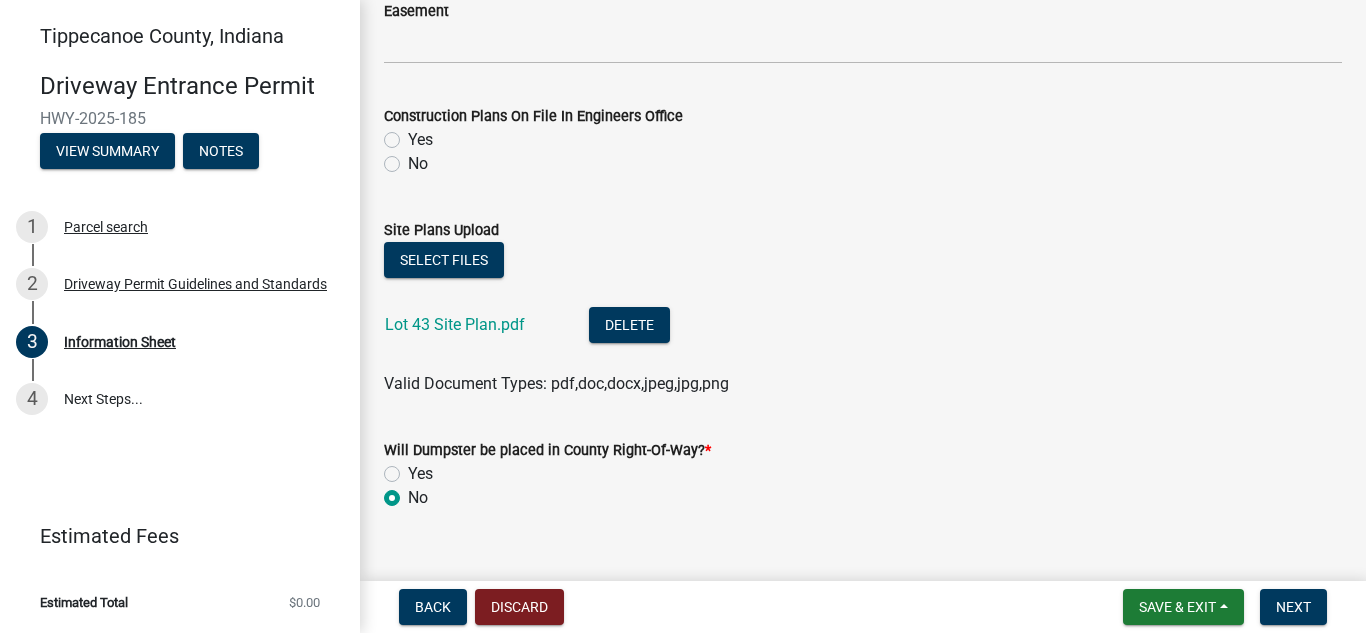 scroll, scrollTop: 3469, scrollLeft: 0, axis: vertical 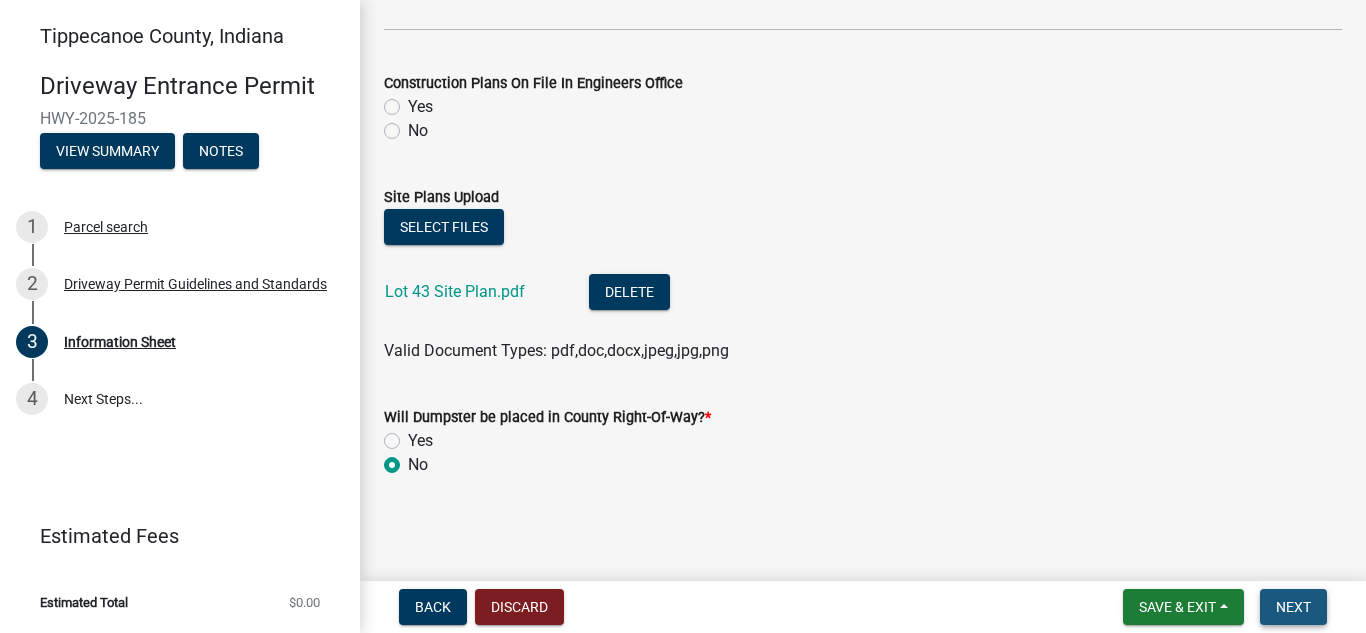click on "Next" at bounding box center [1293, 607] 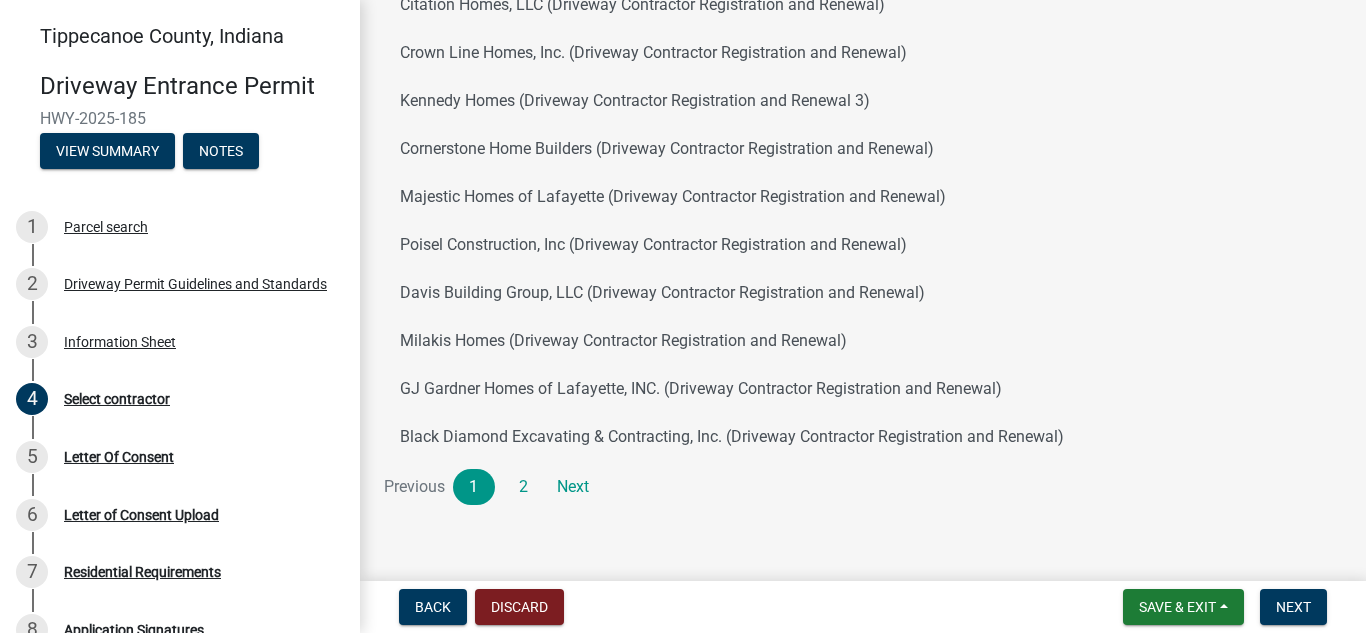 scroll, scrollTop: 234, scrollLeft: 0, axis: vertical 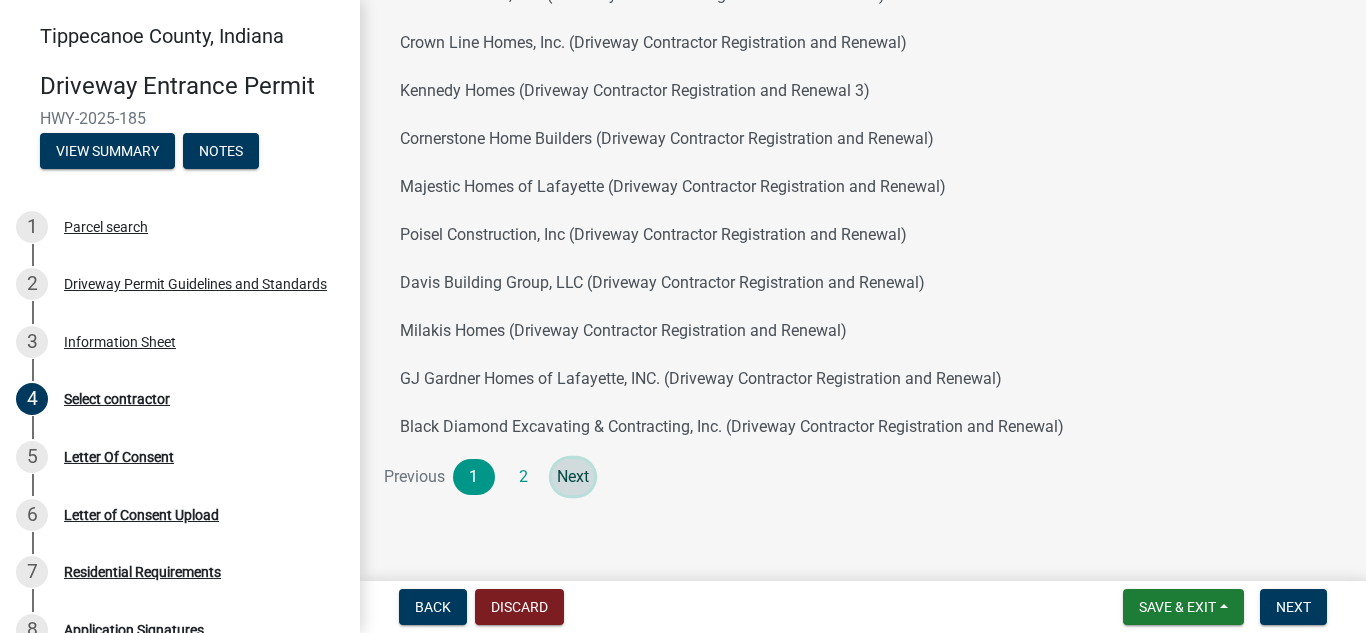 click on "Next" 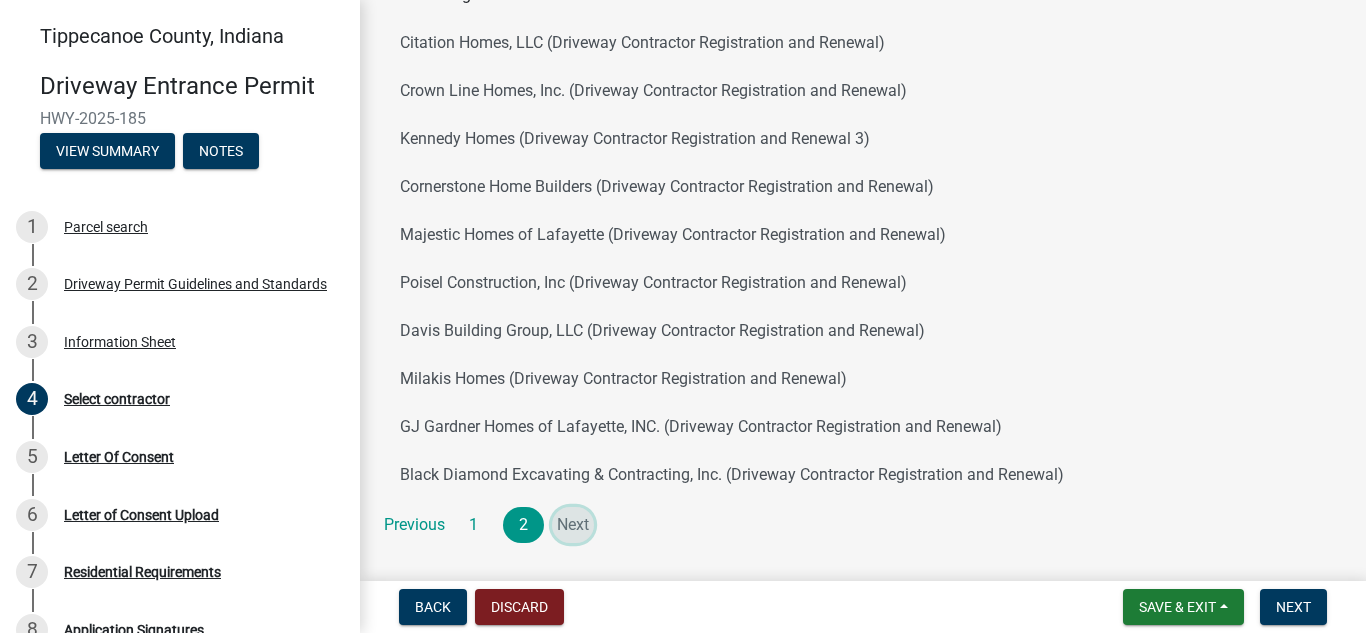 scroll, scrollTop: 0, scrollLeft: 0, axis: both 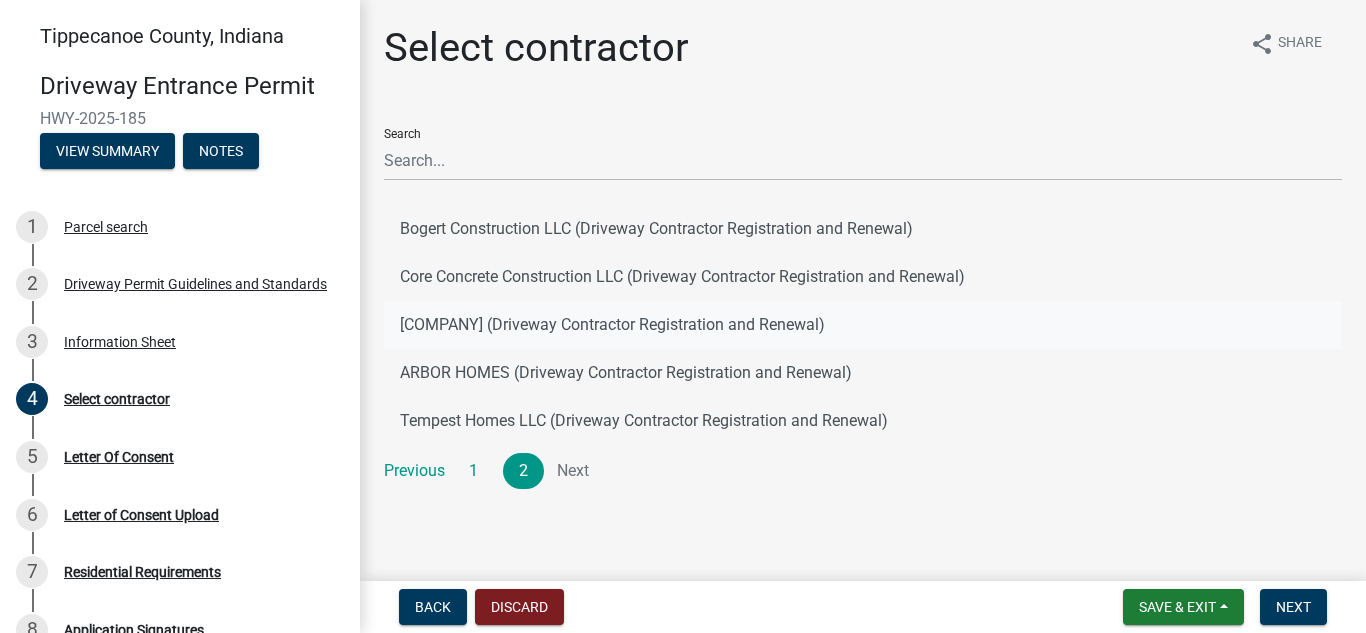 click on "[COMPANY] (Driveway Contractor Registration and Renewal)" 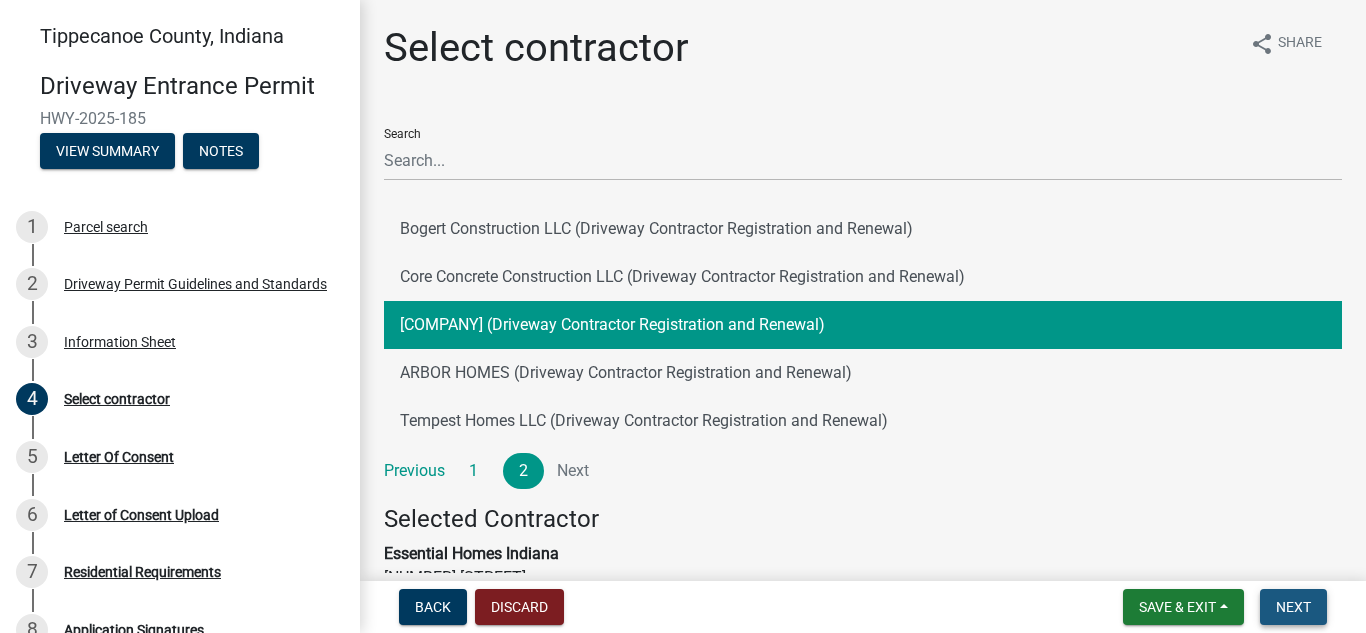 click on "Next" at bounding box center [1293, 607] 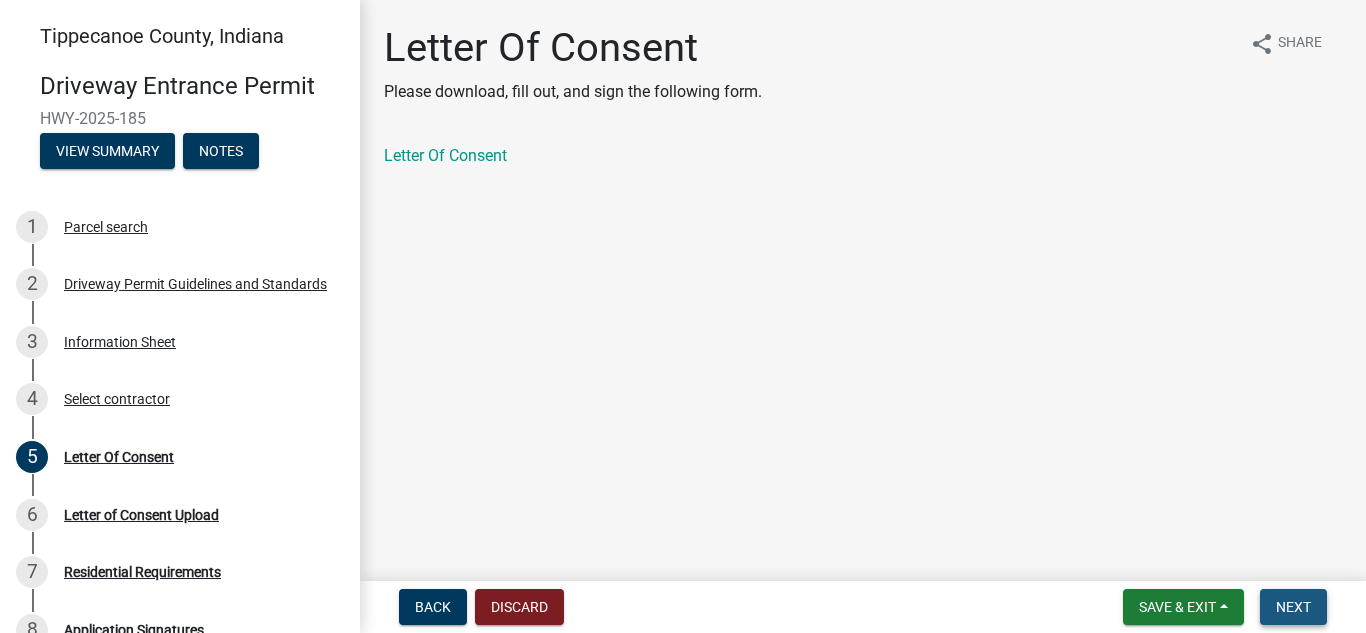 click on "Next" at bounding box center [1293, 607] 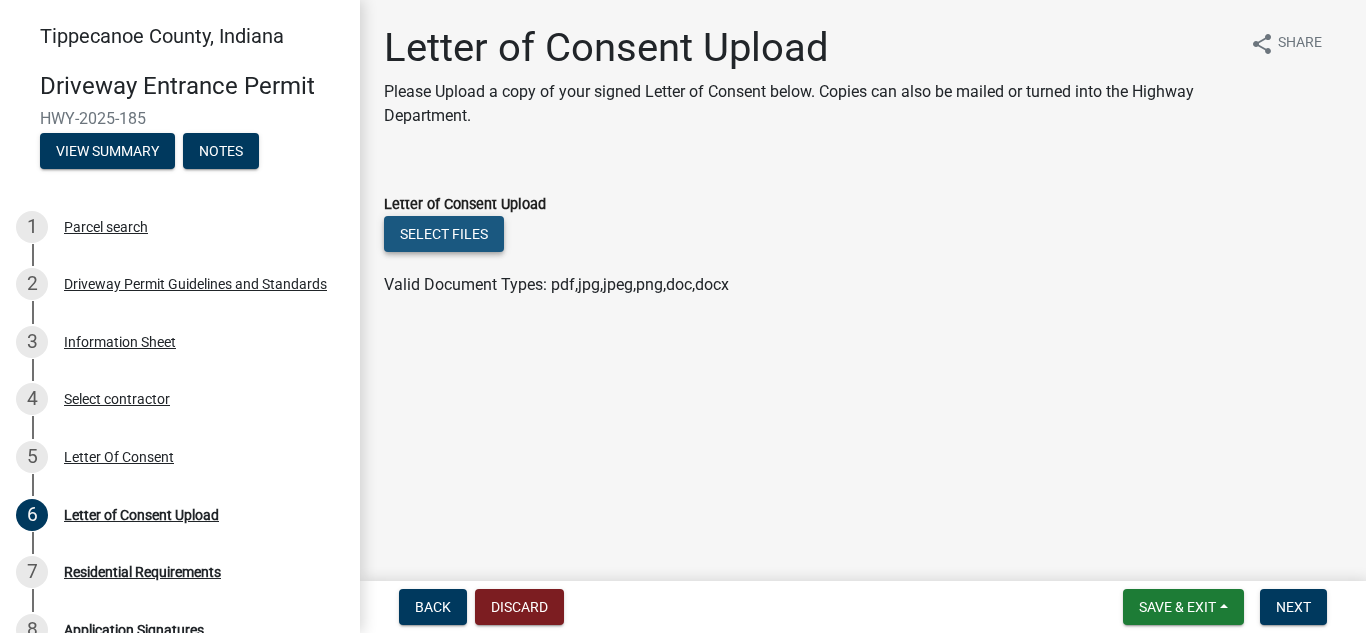 click on "Select files" 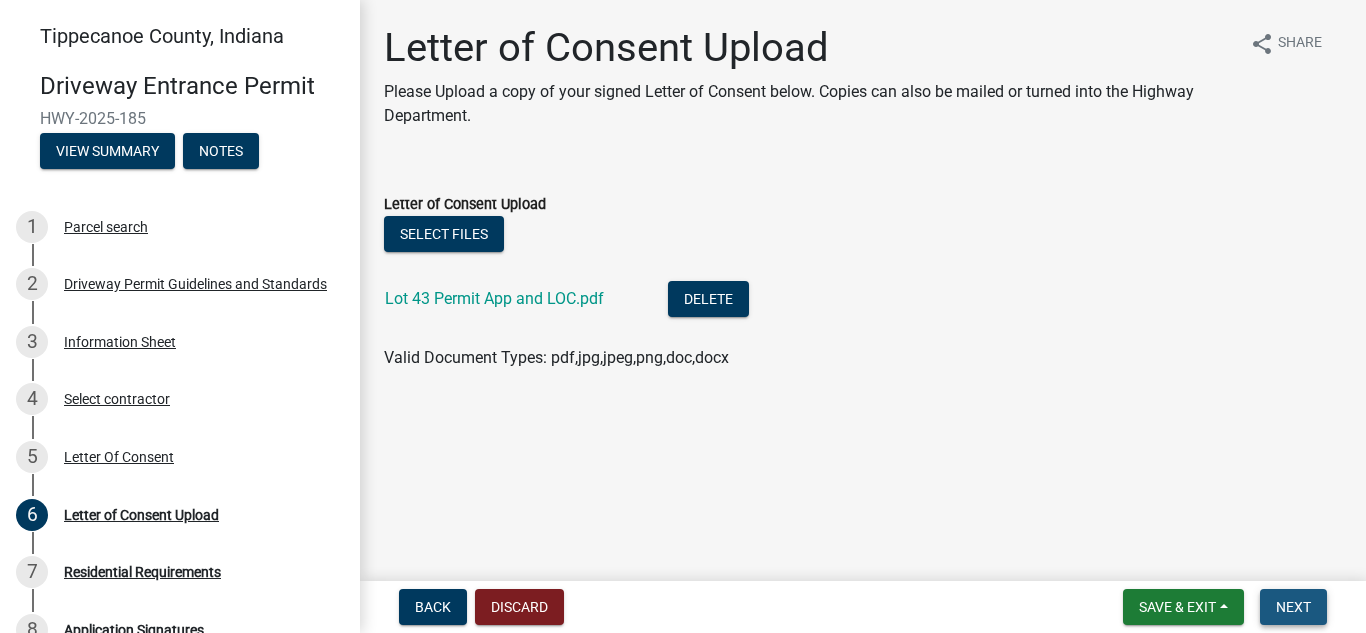 click on "Next" at bounding box center [1293, 607] 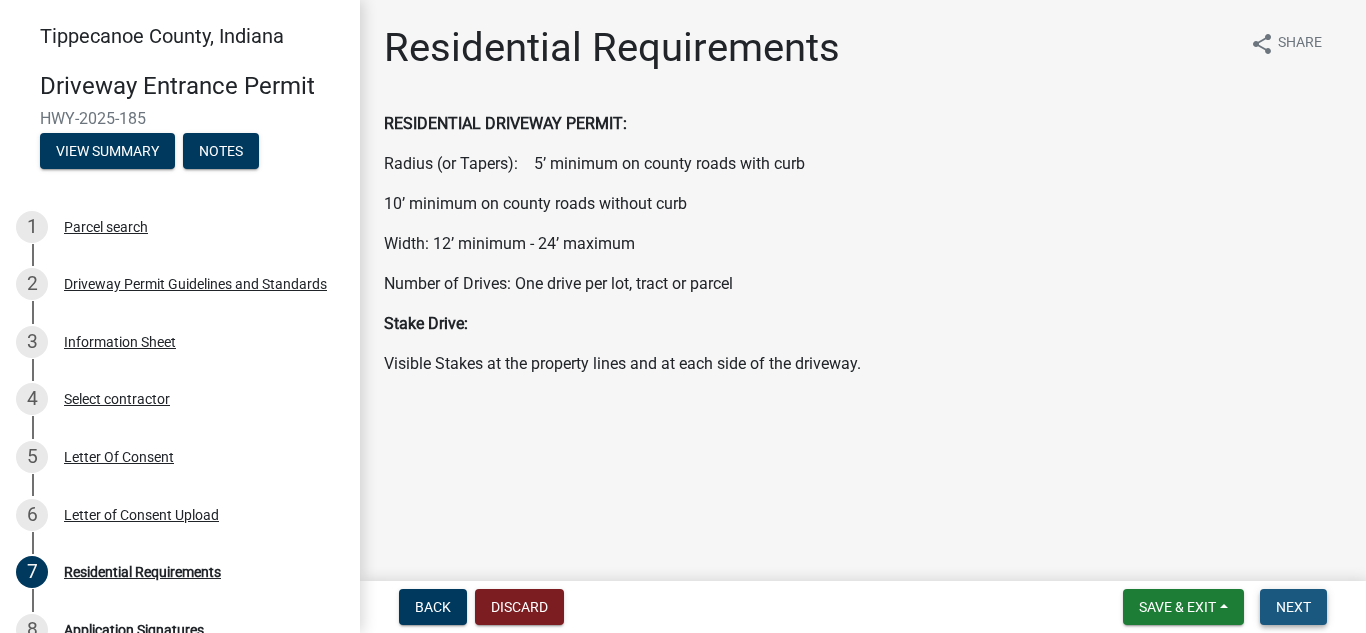 click on "Next" at bounding box center [1293, 607] 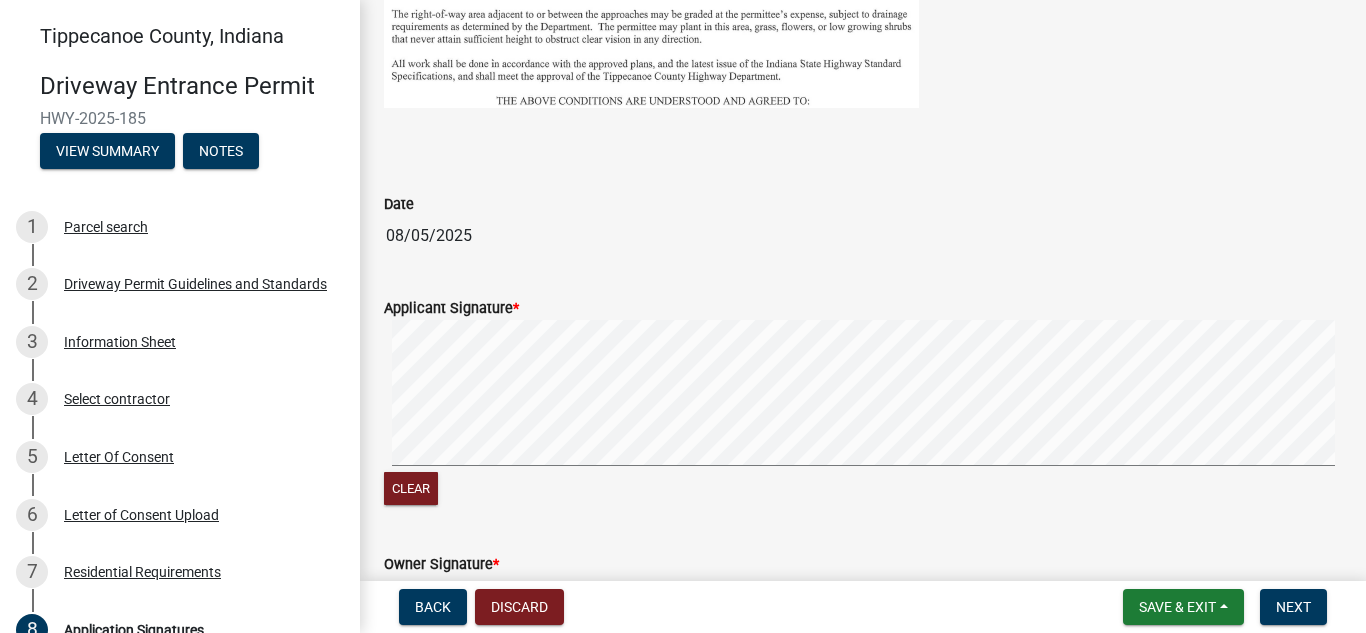 scroll, scrollTop: 880, scrollLeft: 0, axis: vertical 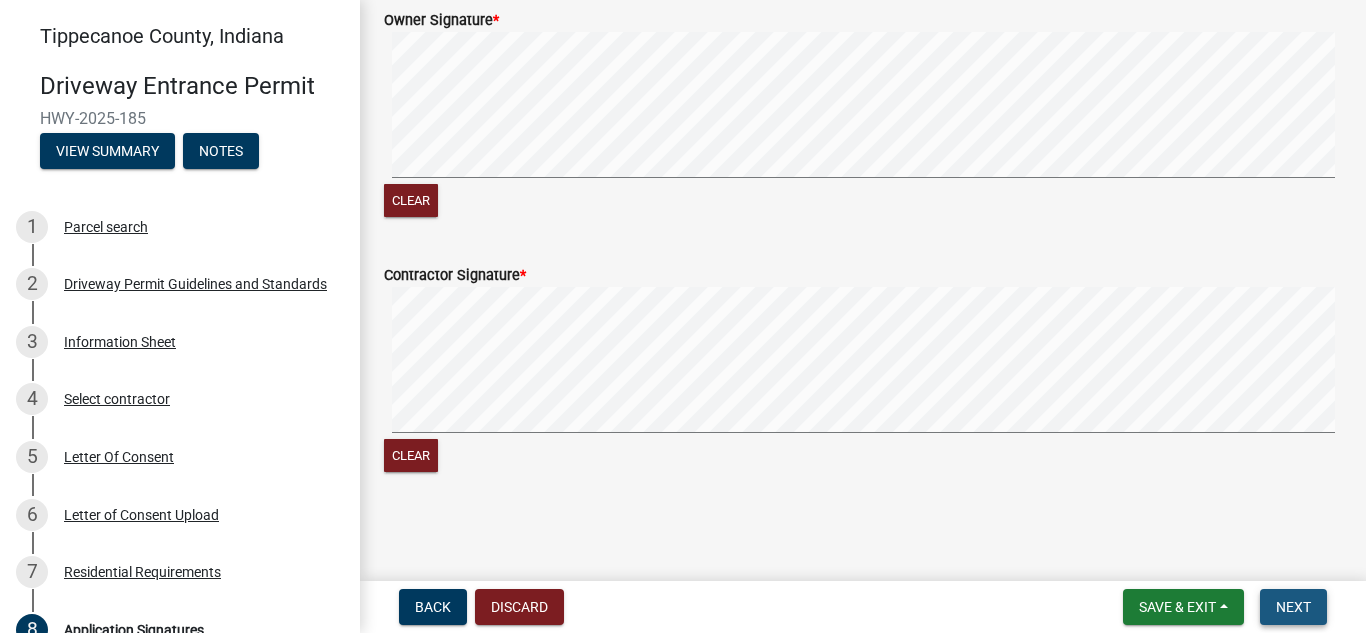 click on "Next" at bounding box center [1293, 607] 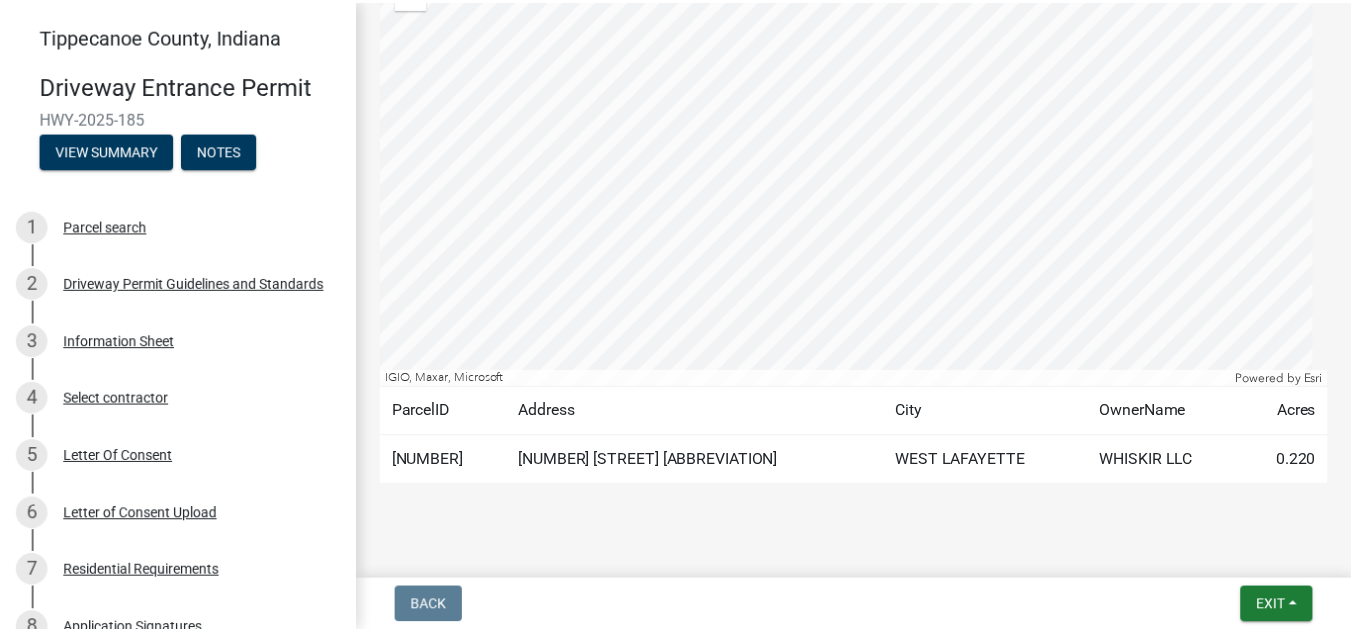 scroll, scrollTop: 508, scrollLeft: 0, axis: vertical 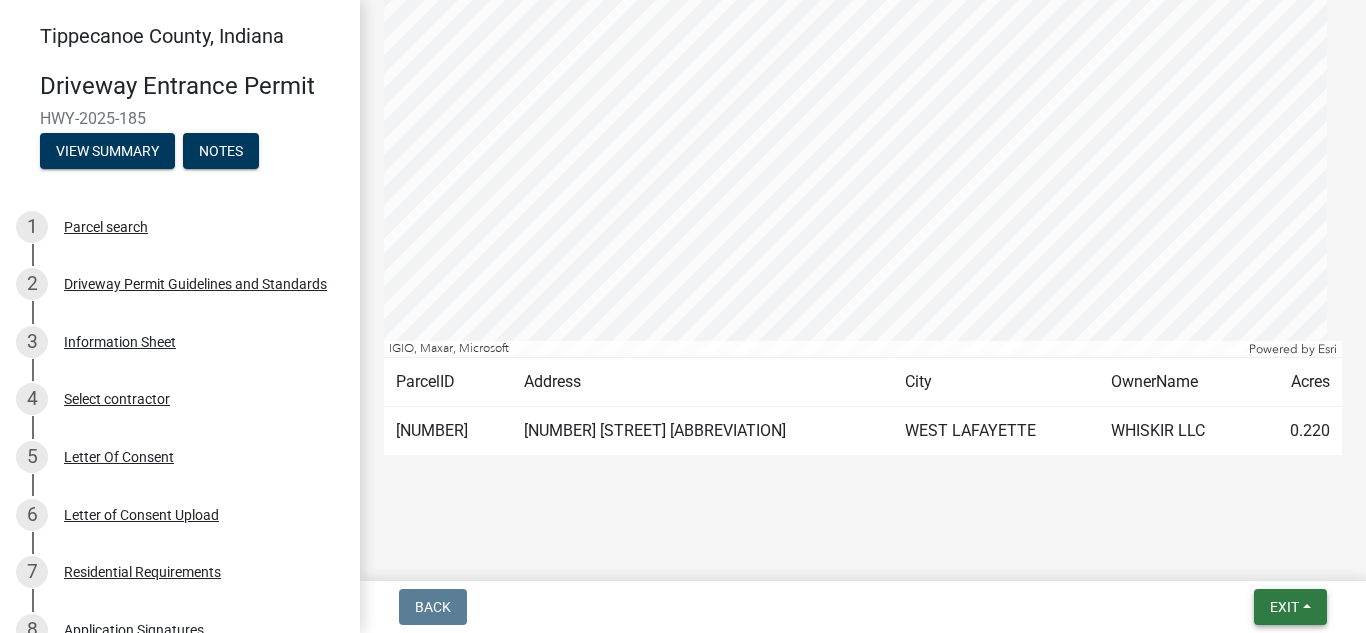 click on "Exit" at bounding box center [1290, 607] 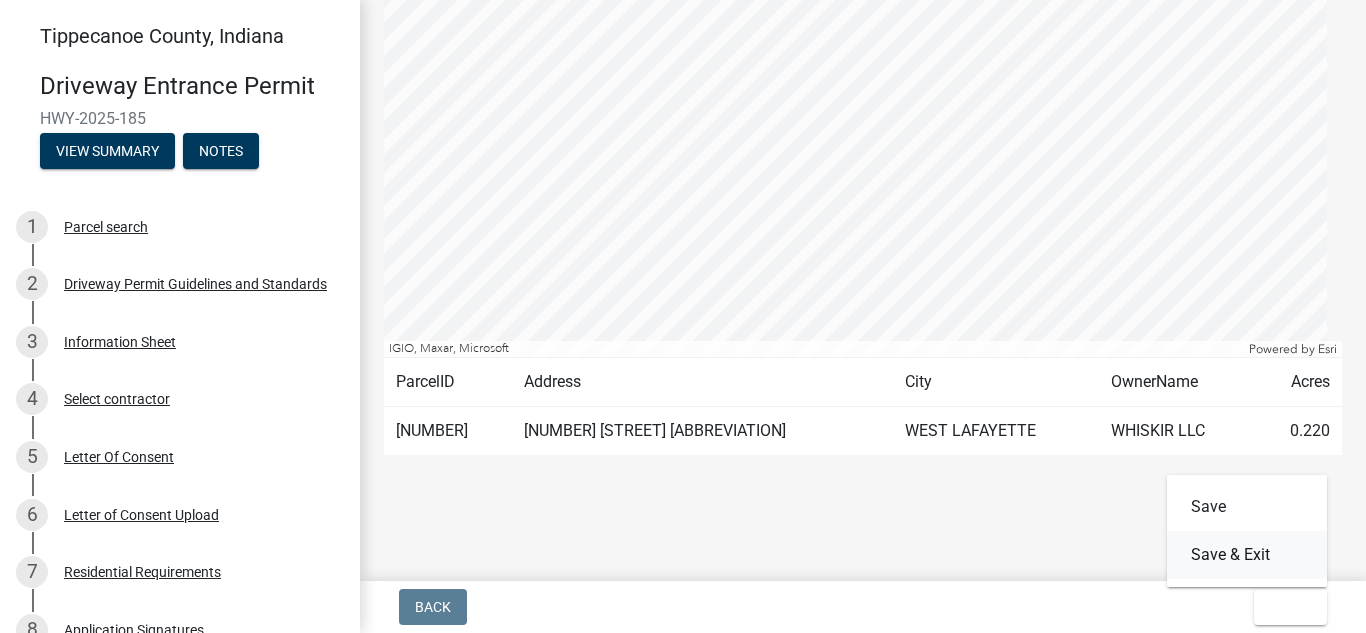 click on "Save & Exit" at bounding box center [1247, 555] 